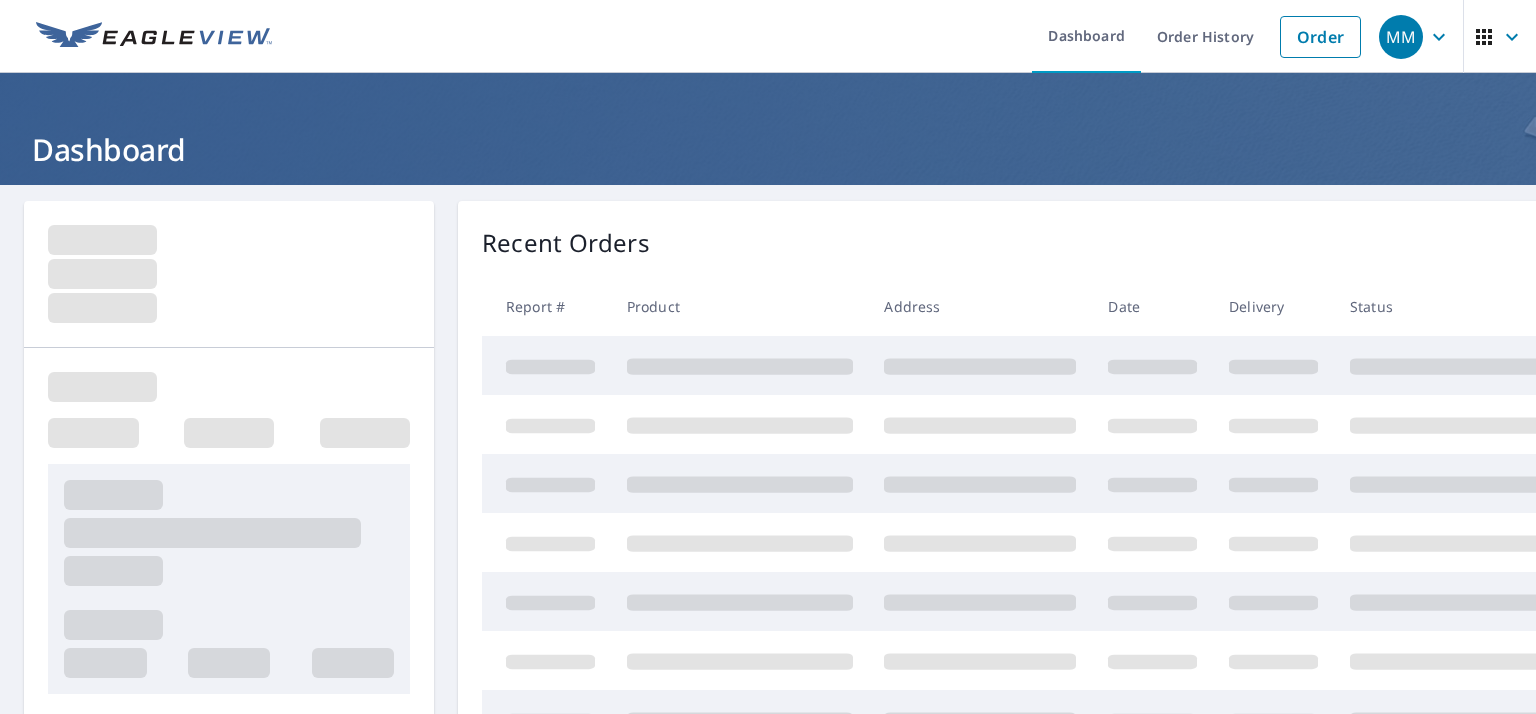 scroll, scrollTop: 0, scrollLeft: 0, axis: both 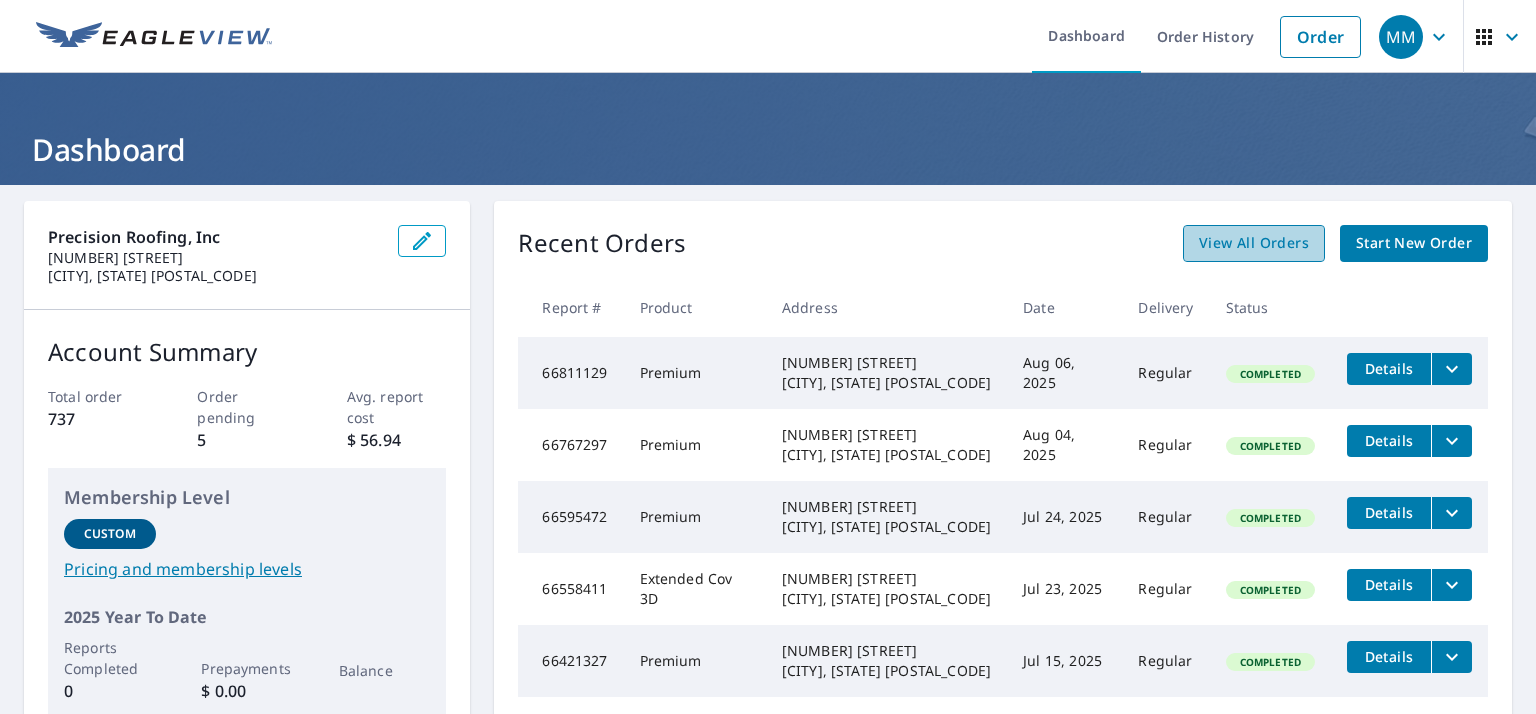 click on "View All Orders" at bounding box center (1254, 243) 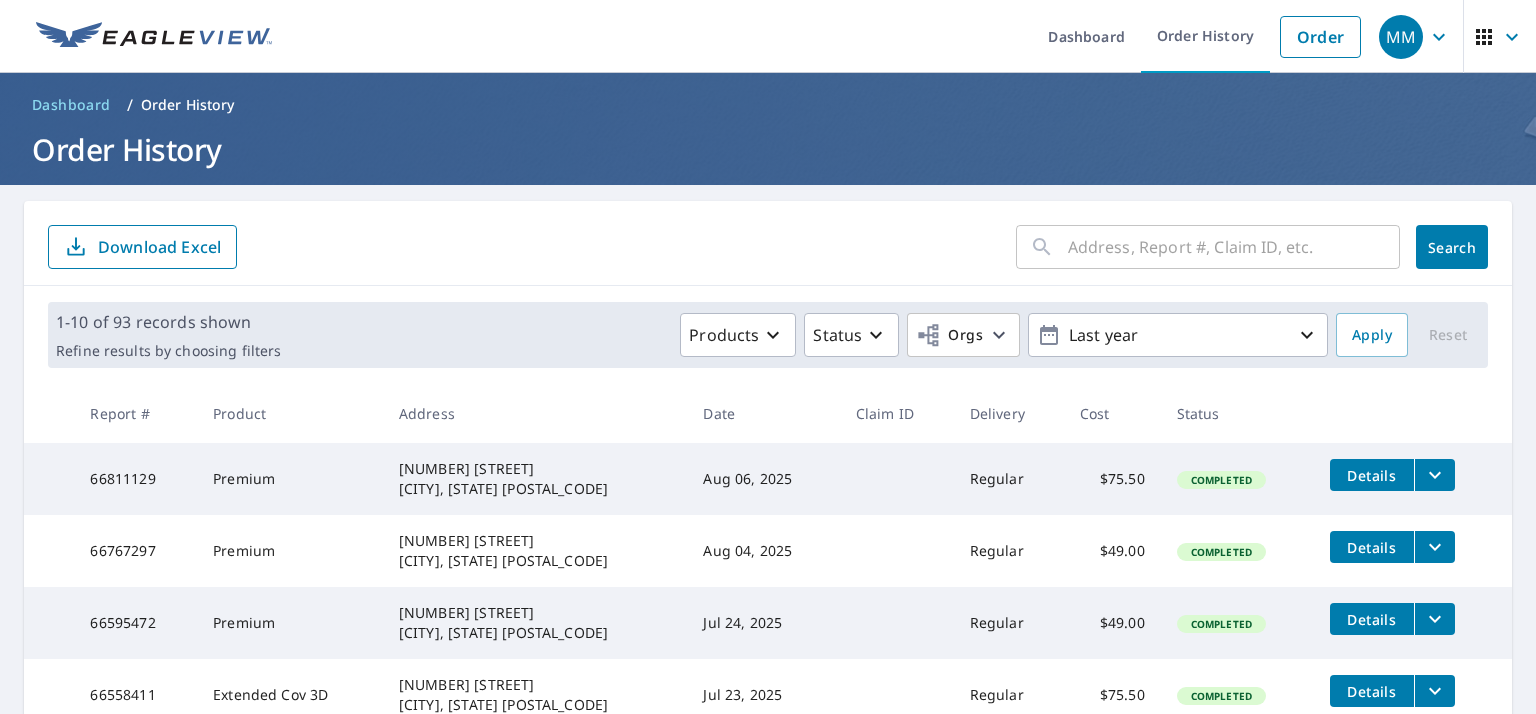click at bounding box center [1234, 247] 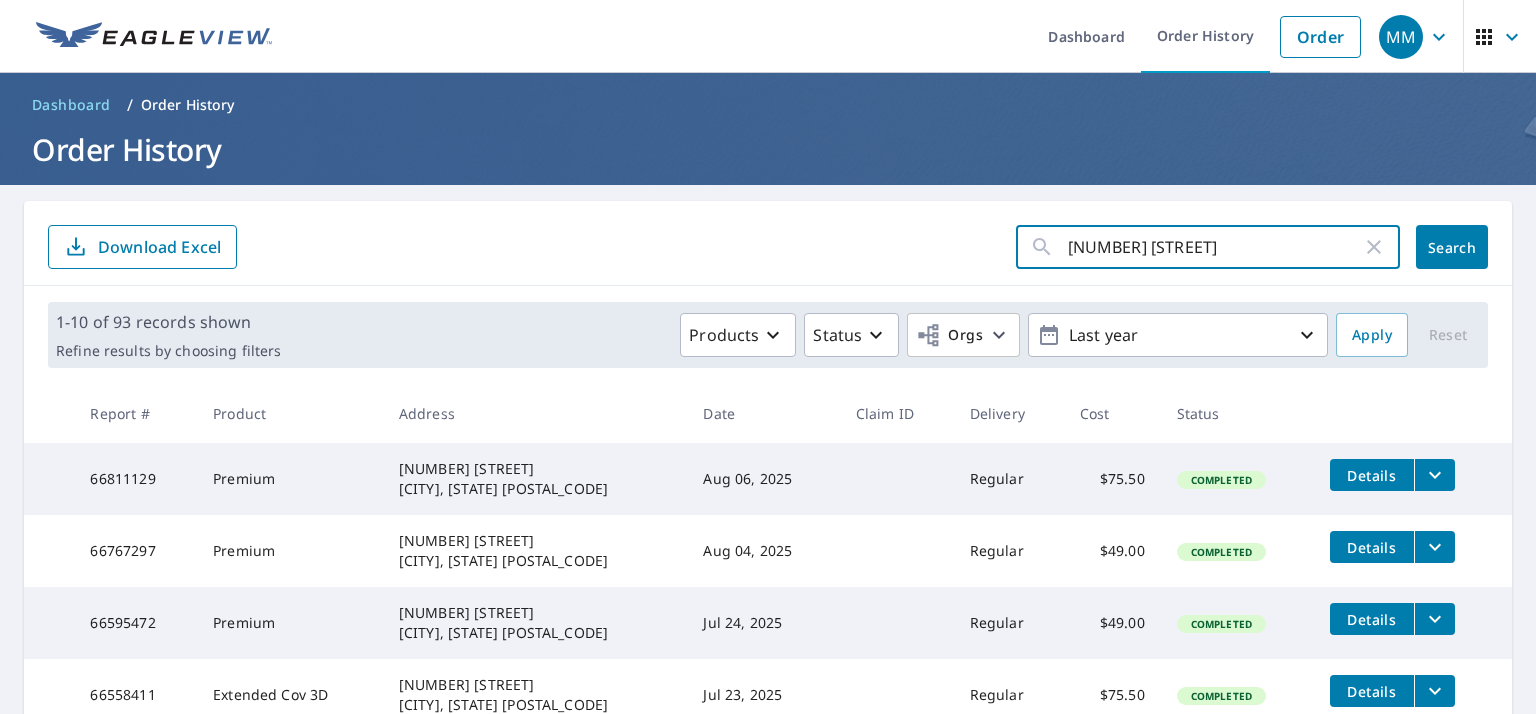 type on "[NUMBER] [STREET]" 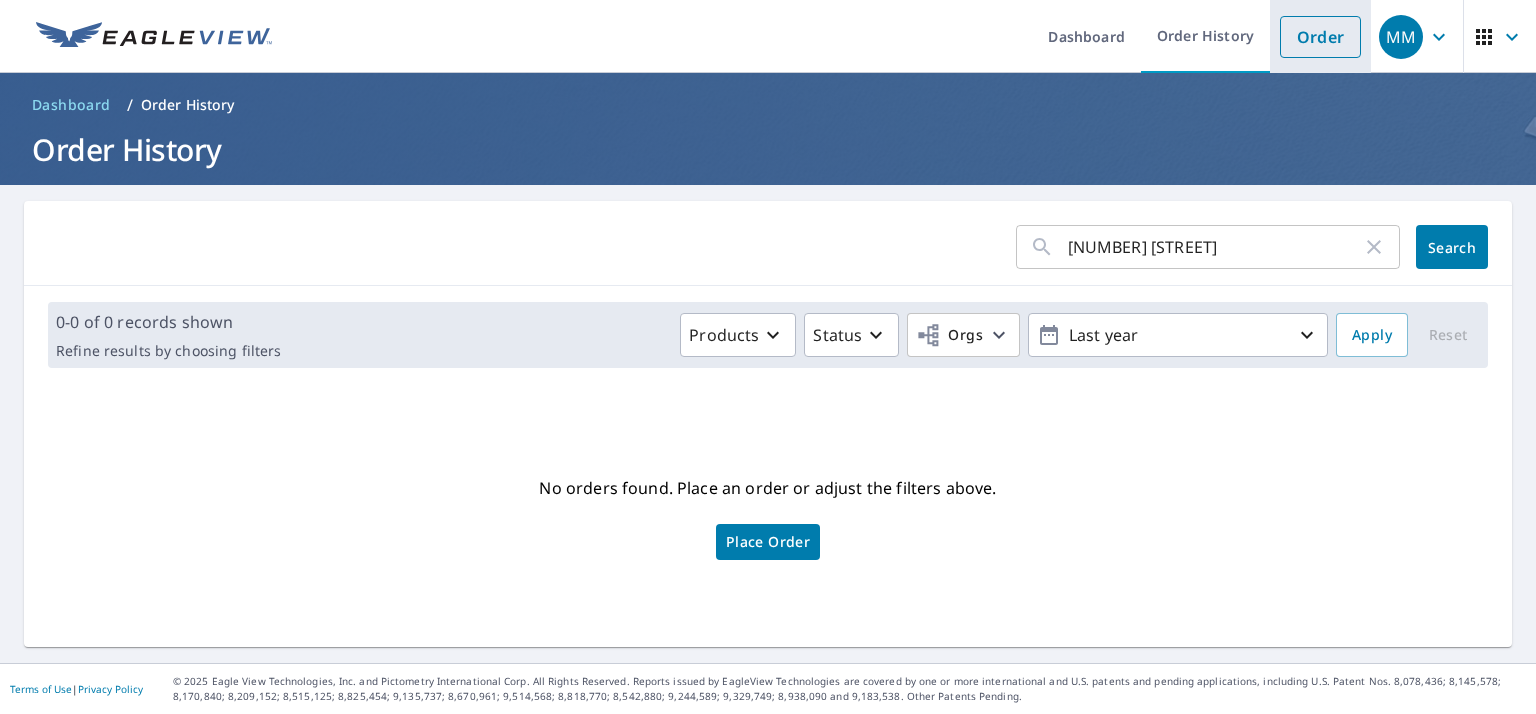click on "Order" at bounding box center [1320, 37] 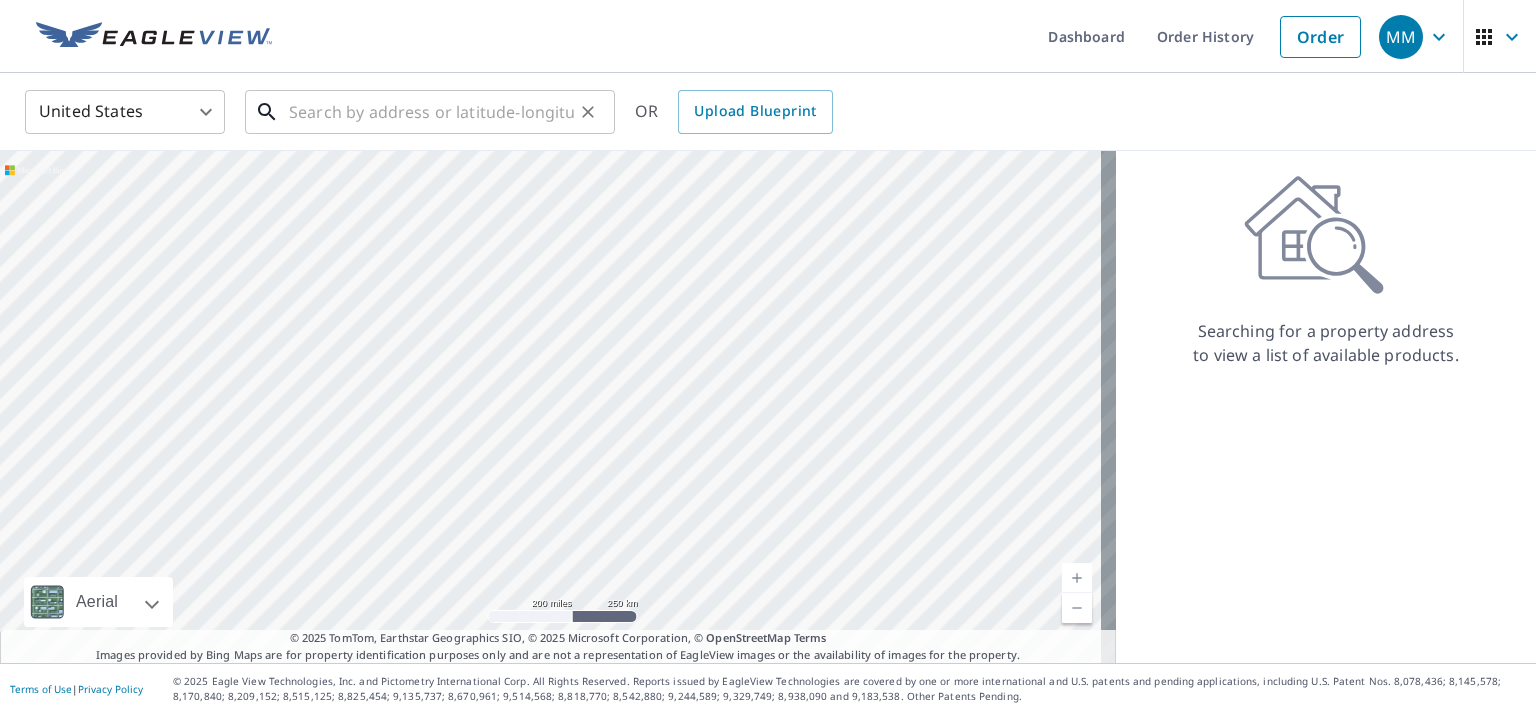 click at bounding box center [431, 112] 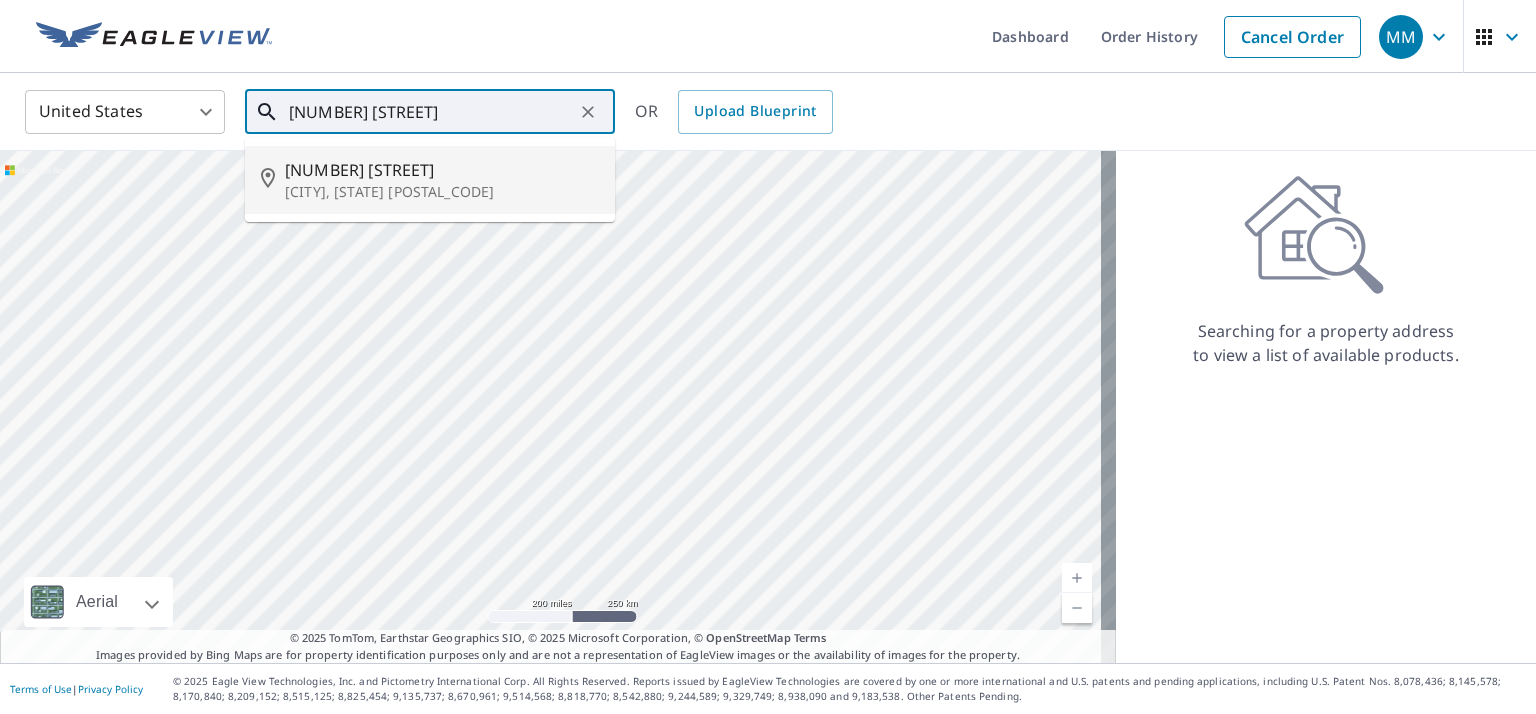 click on "[CITY], [STATE] [POSTAL_CODE]" at bounding box center (442, 192) 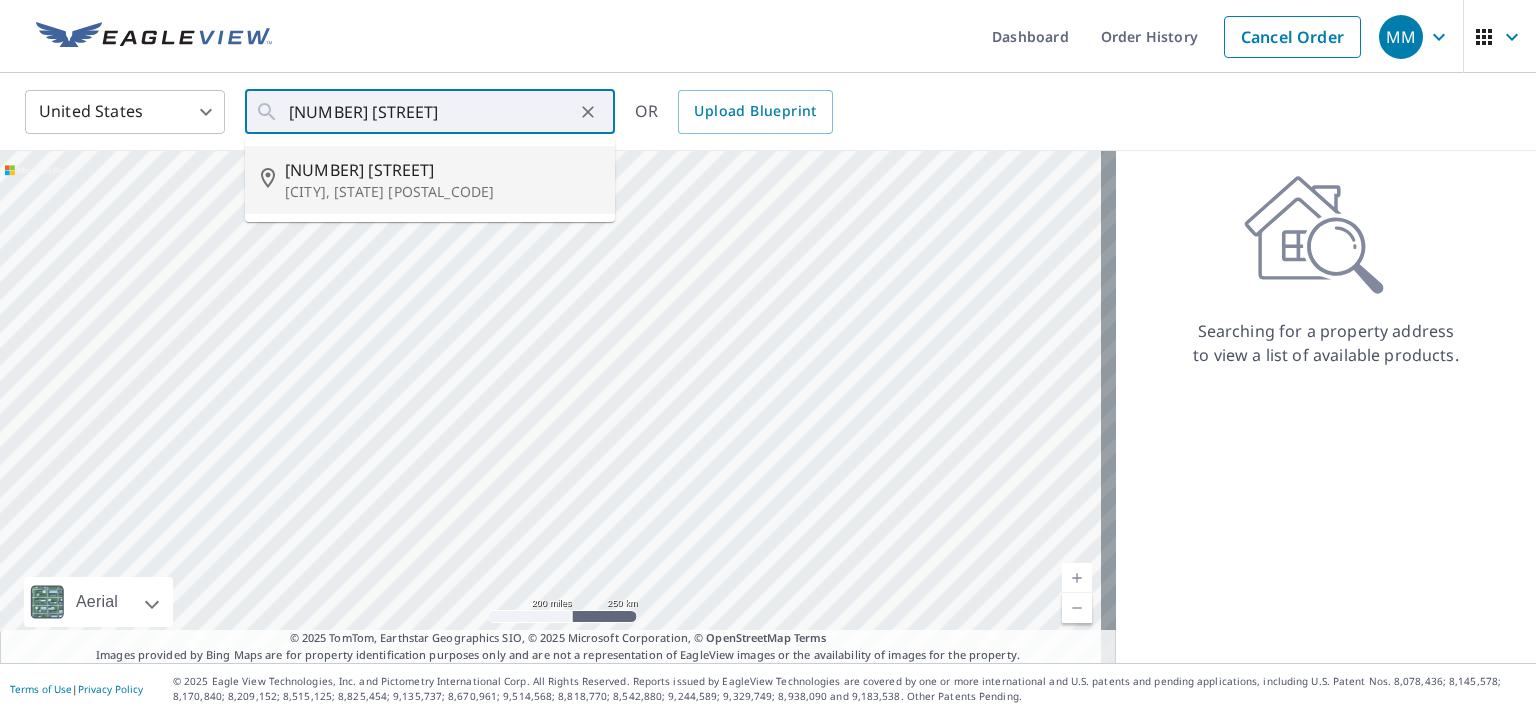 type on "[NUMBER] [STREET] [CITY], [STATE] [POSTAL_CODE]" 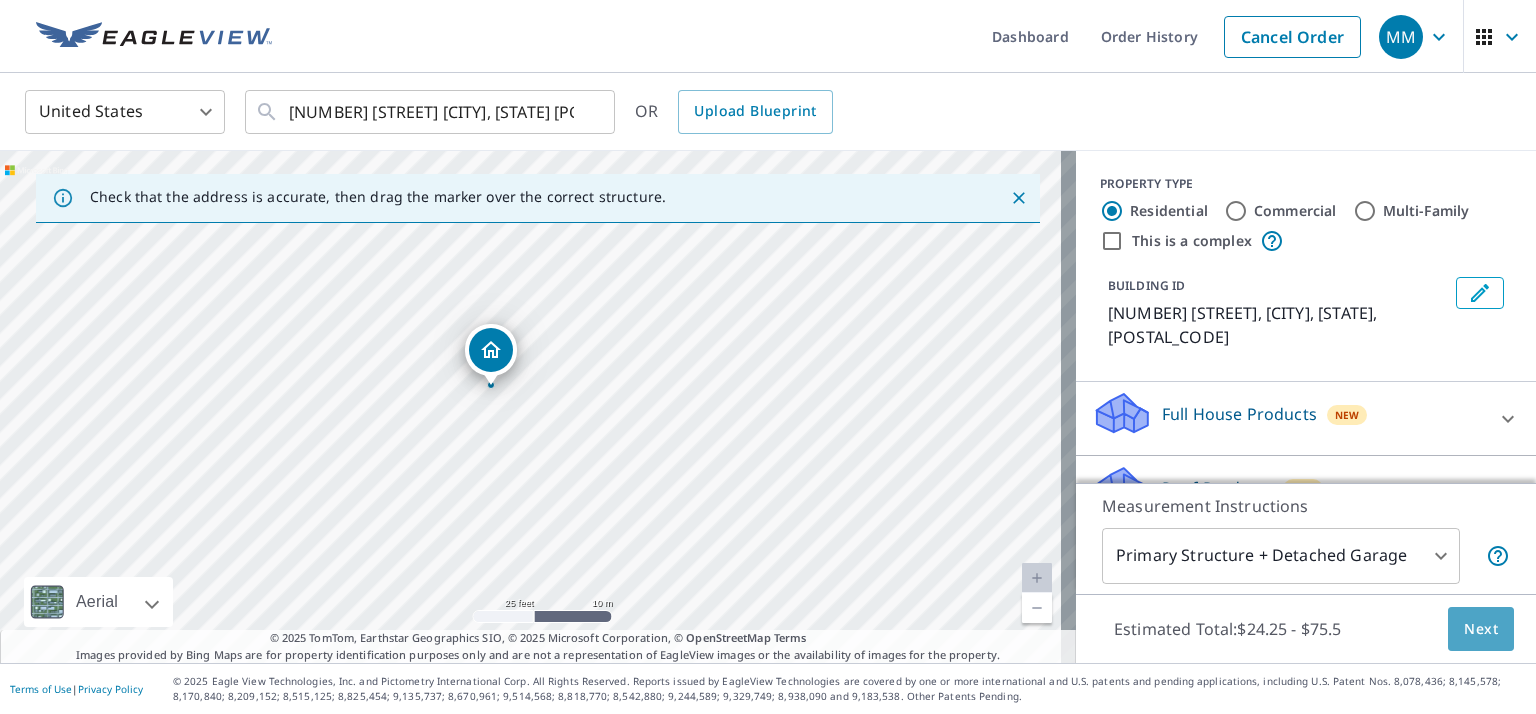 click on "Next" at bounding box center [1481, 629] 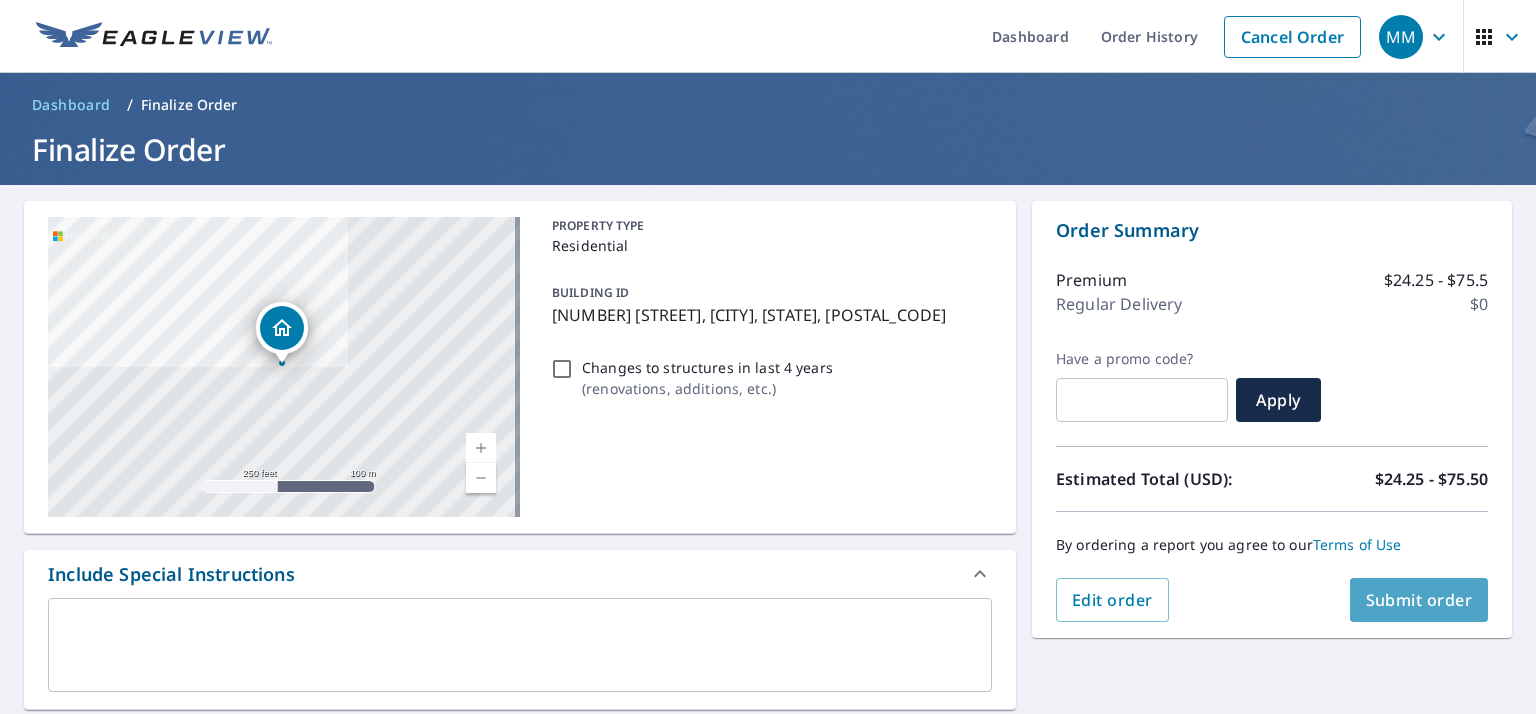 click on "Submit order" at bounding box center (1419, 600) 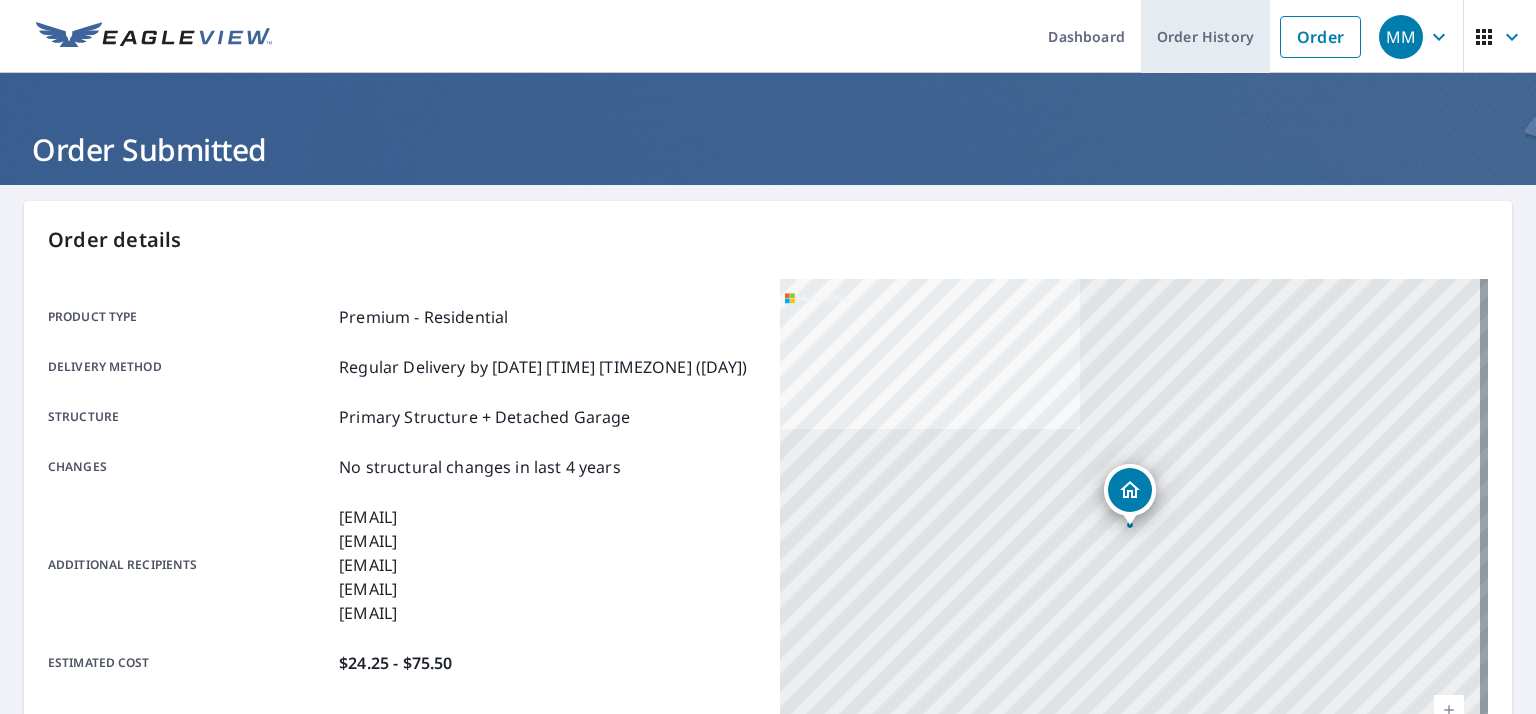 click on "Order History" at bounding box center (1205, 36) 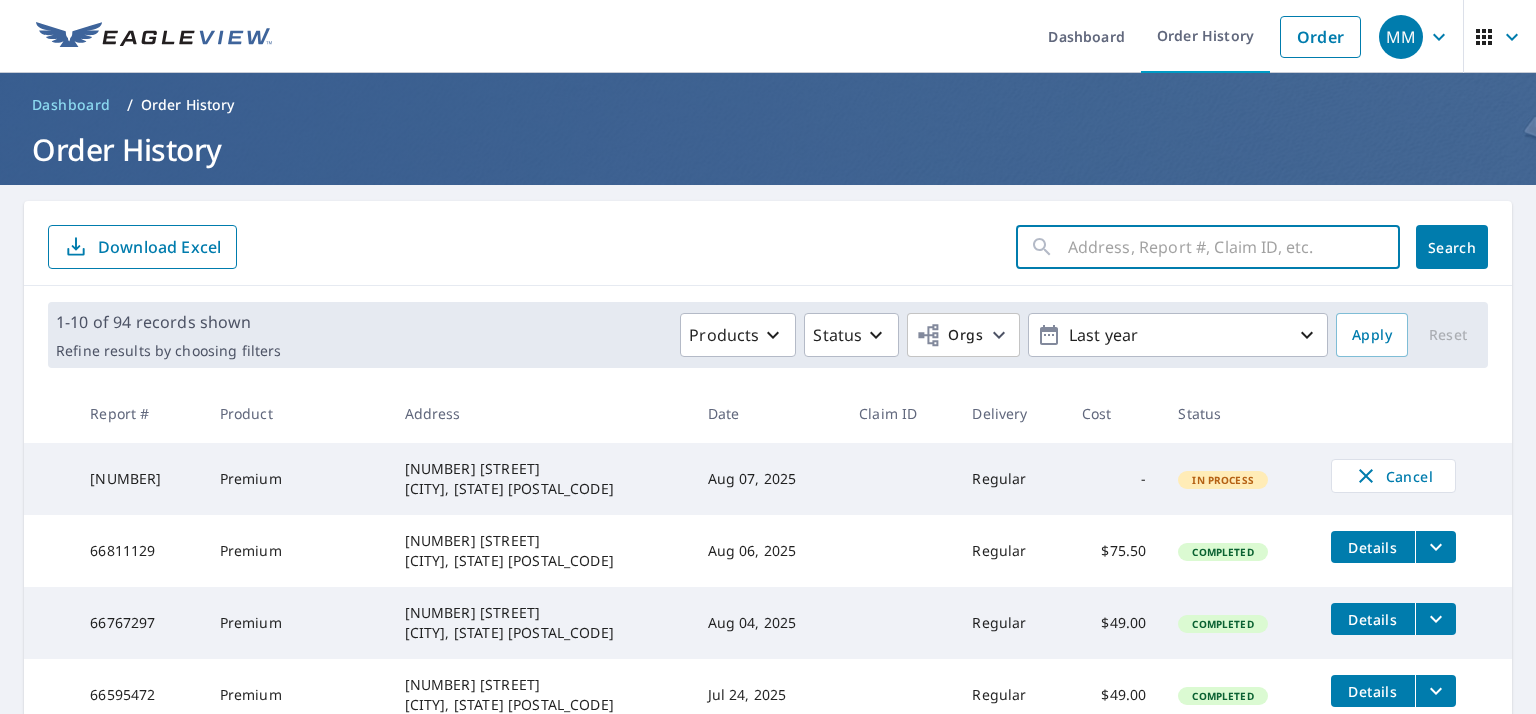 click at bounding box center [1234, 247] 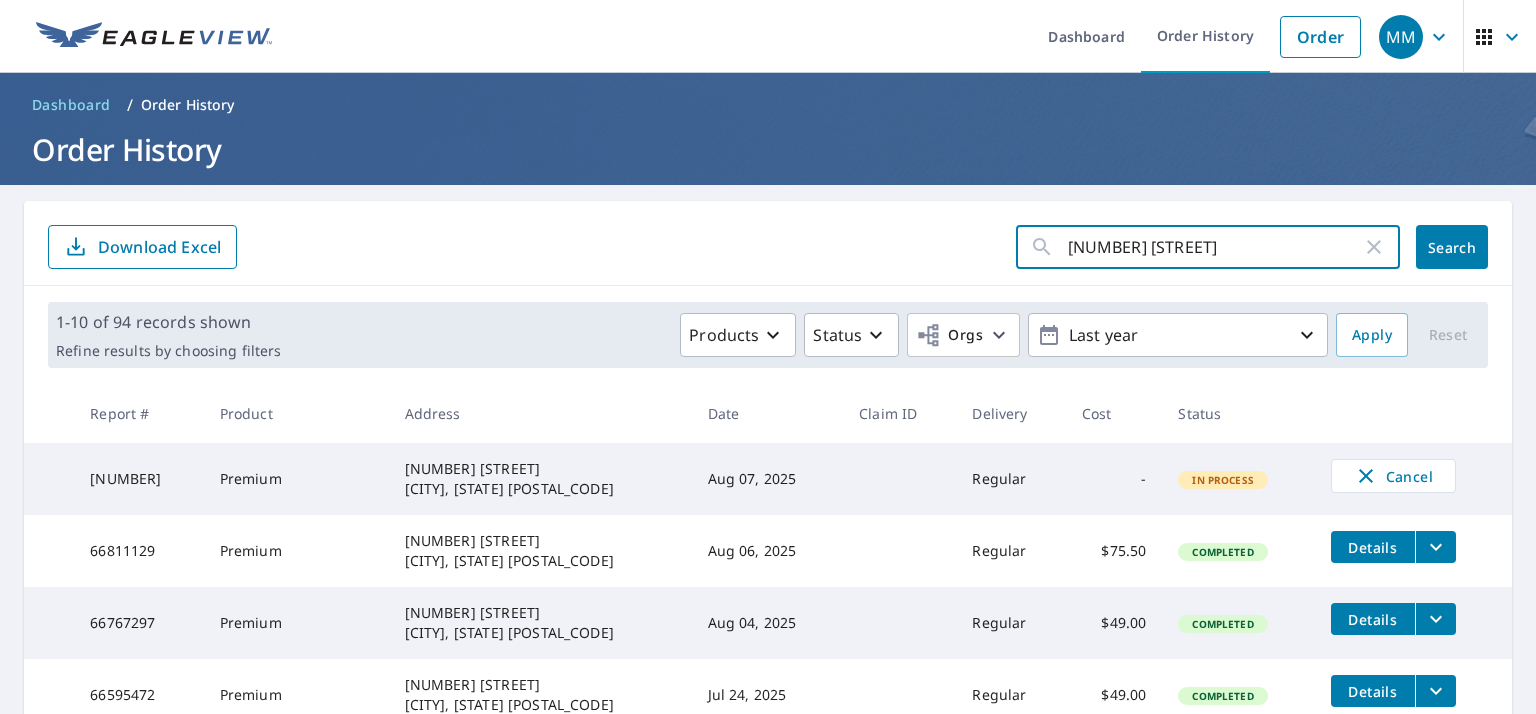 type on "[NUMBER] [STREET]" 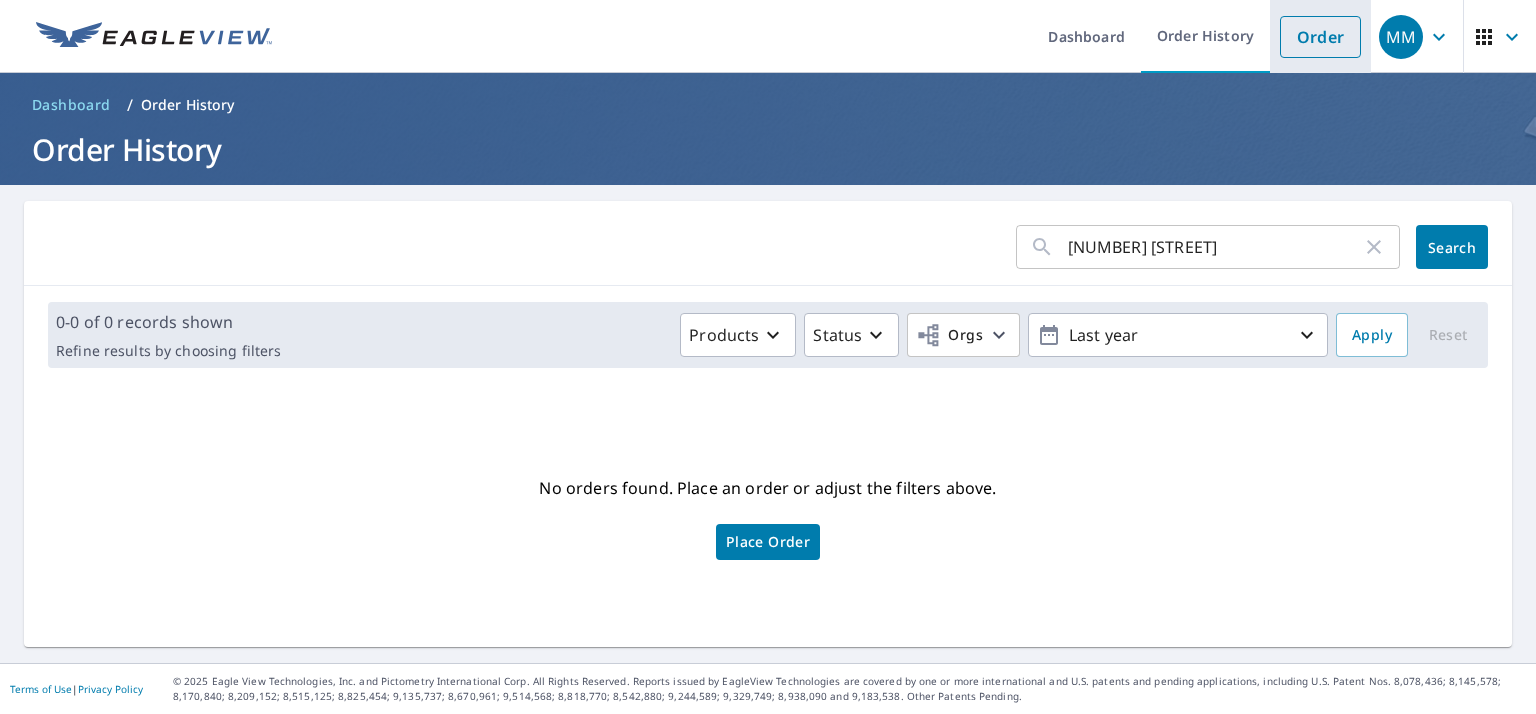 click on "Order" at bounding box center [1320, 37] 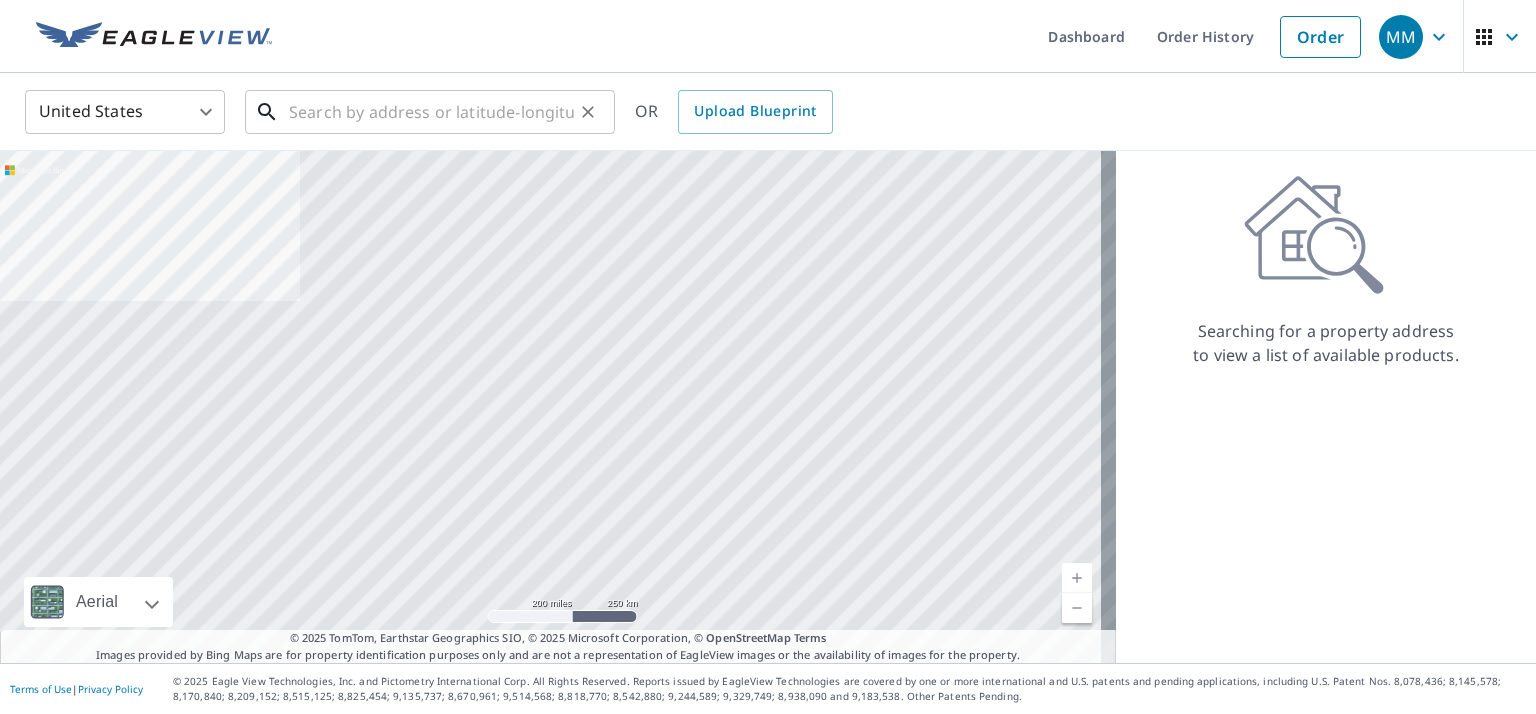 click at bounding box center [431, 112] 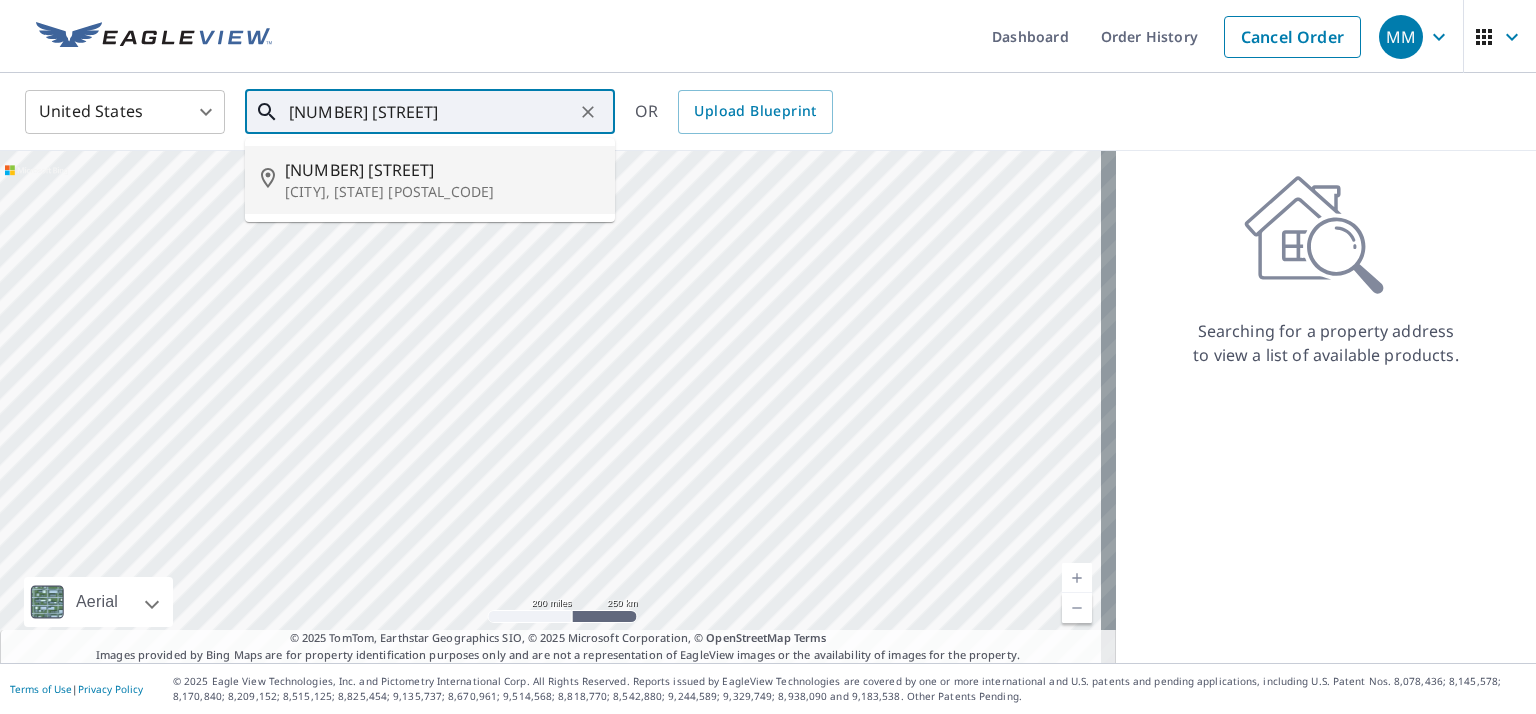 click on "[NUMBER] [STREET]" at bounding box center (442, 170) 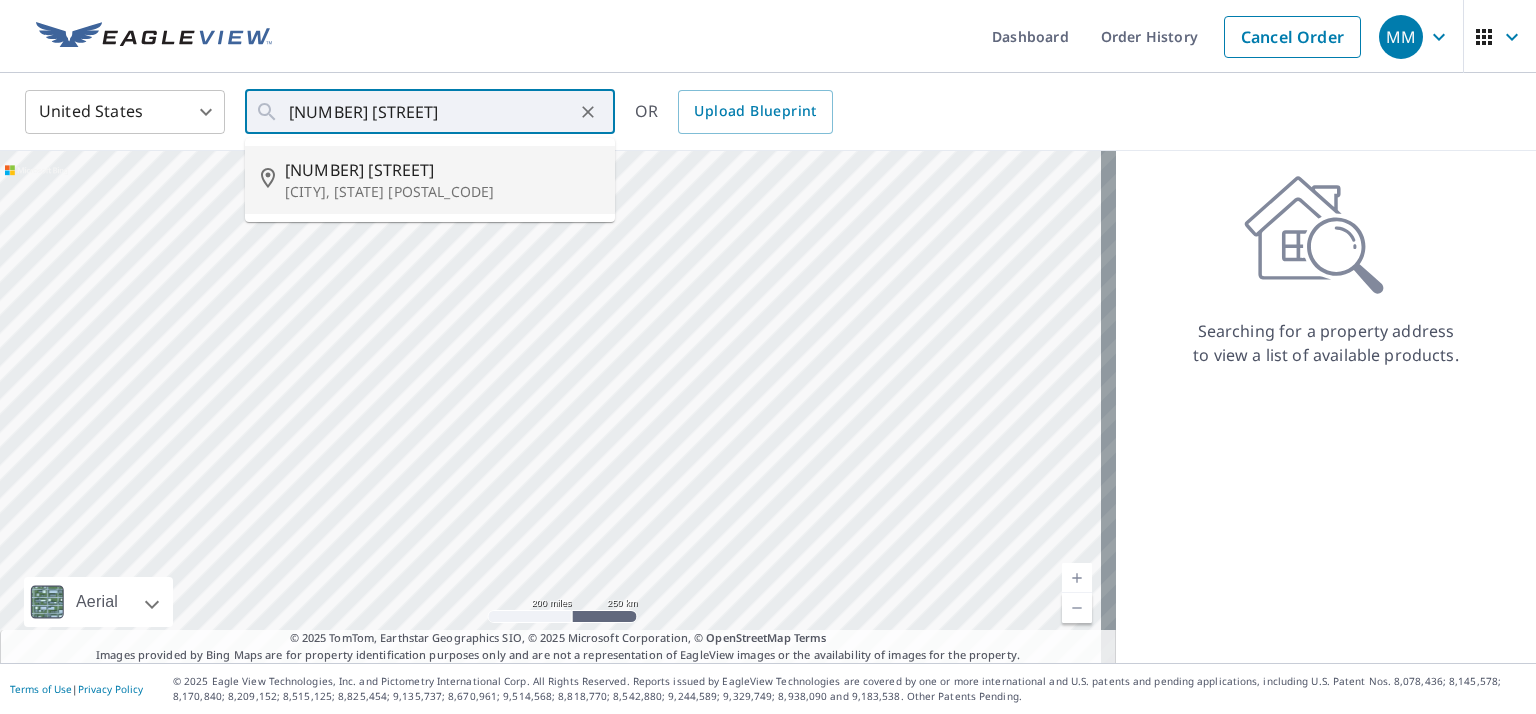 type on "[NUMBER] [STREET] [CITY], [STATE] [POSTAL_CODE]" 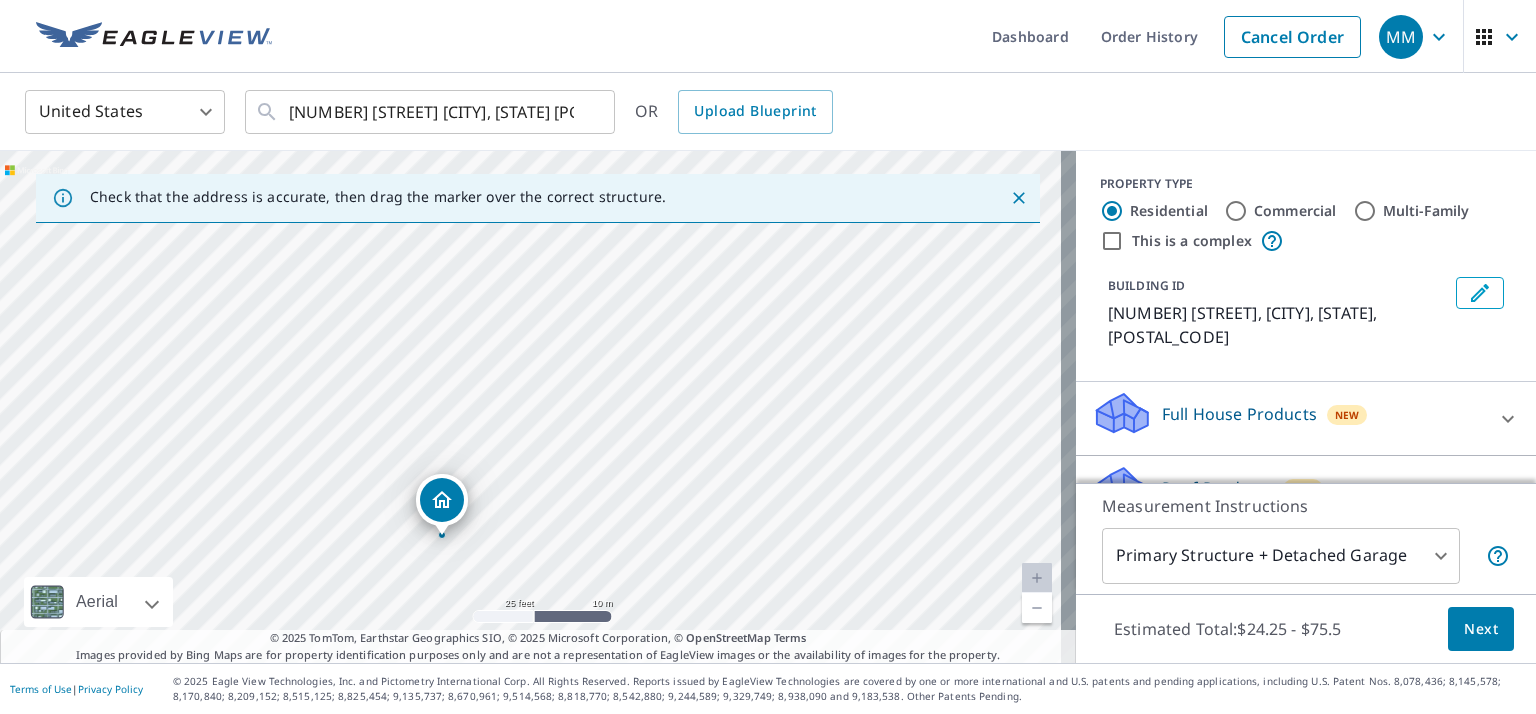 click on "Next" at bounding box center [1481, 629] 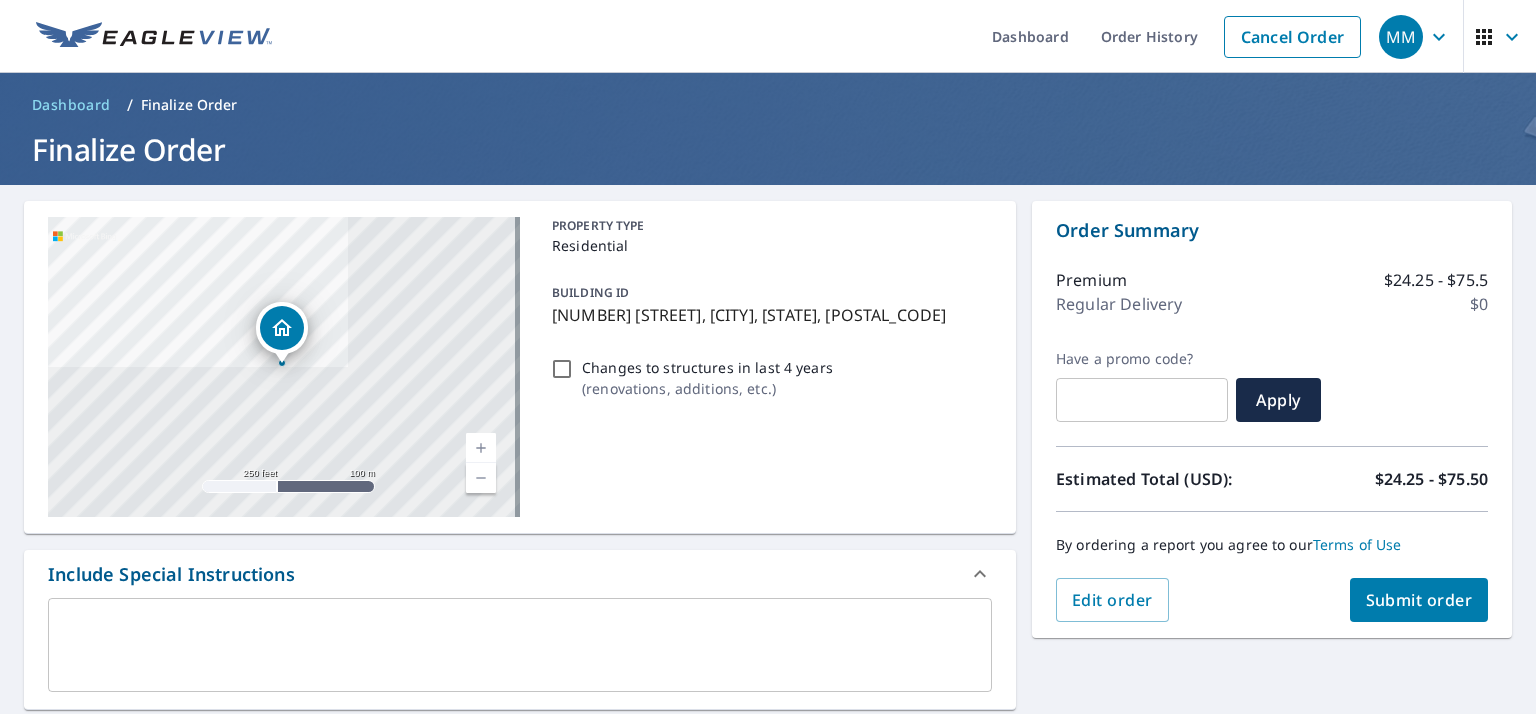 click on "Submit order" at bounding box center [1419, 600] 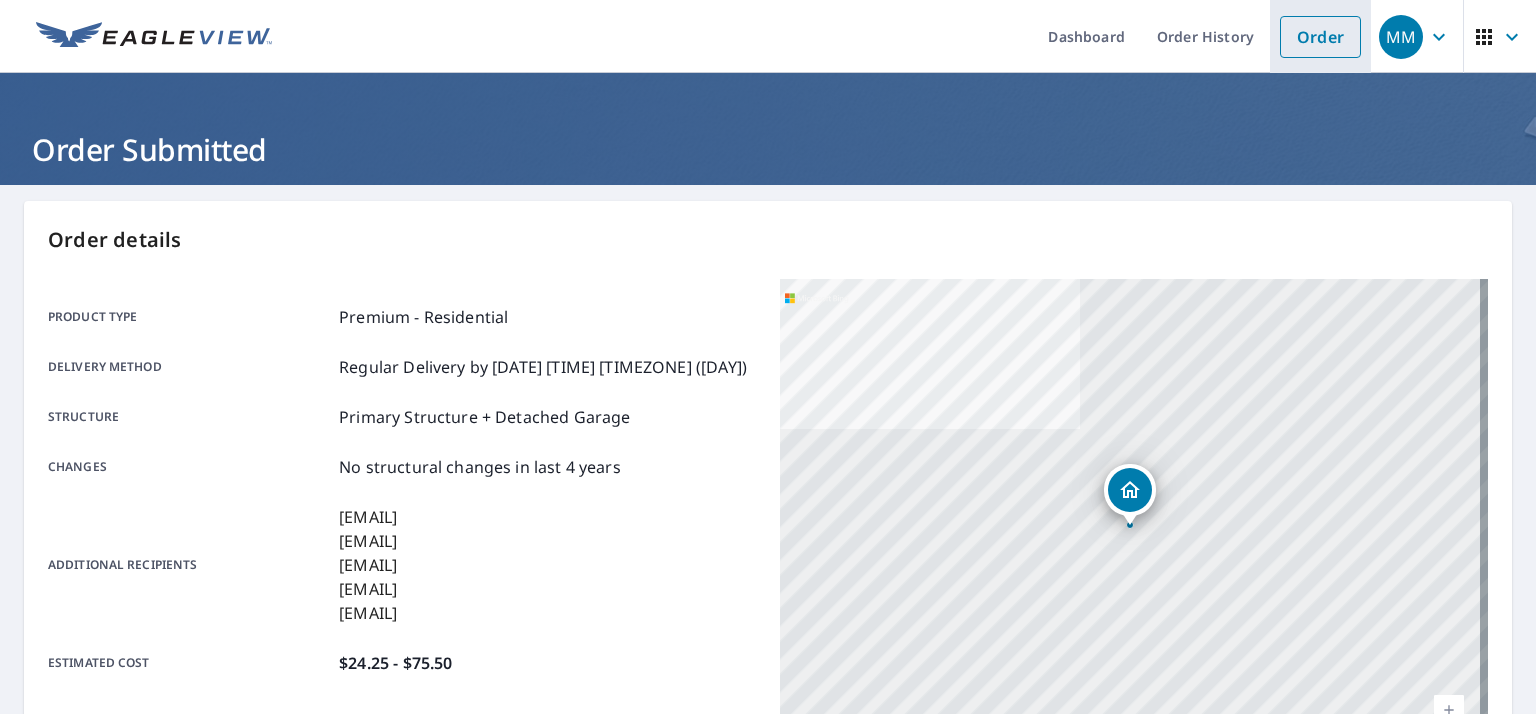 click on "Order" at bounding box center [1320, 37] 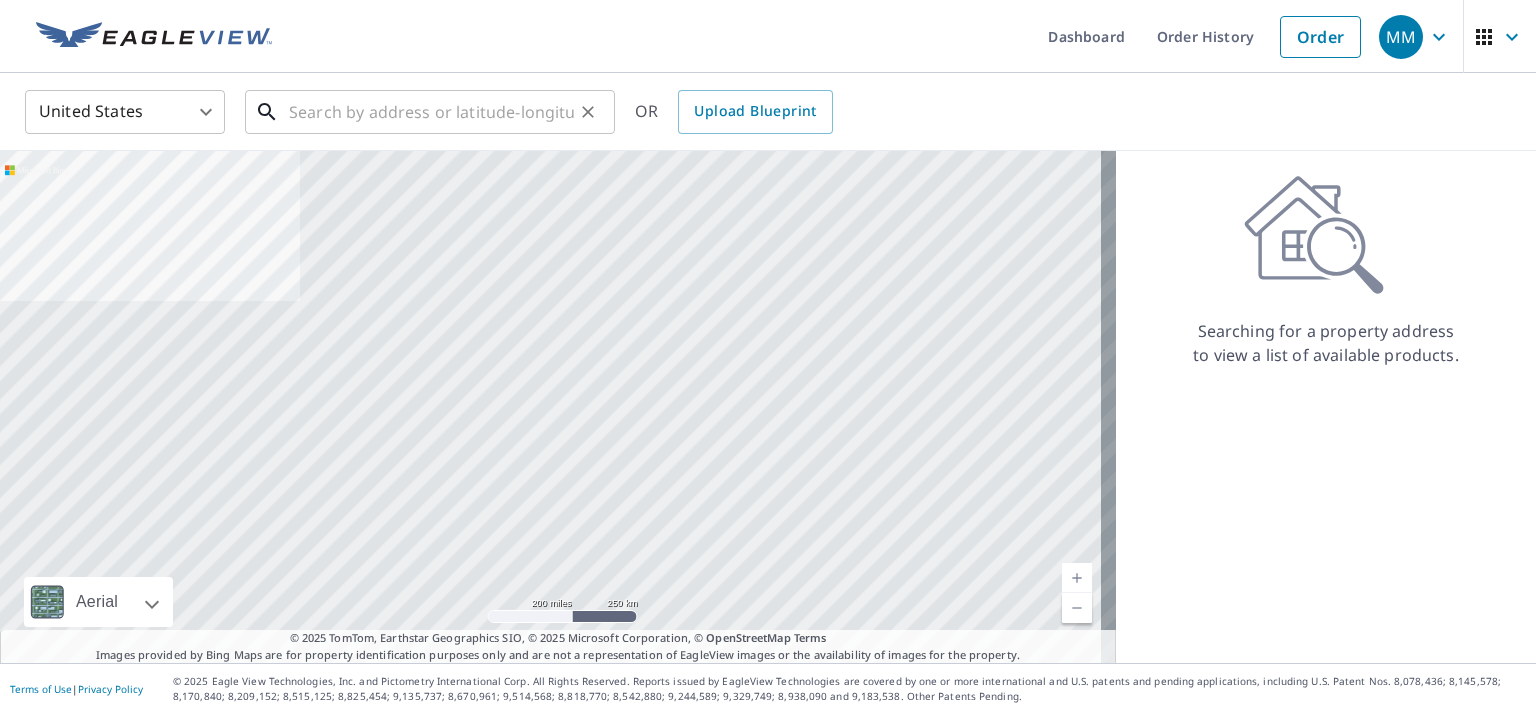 click at bounding box center (431, 112) 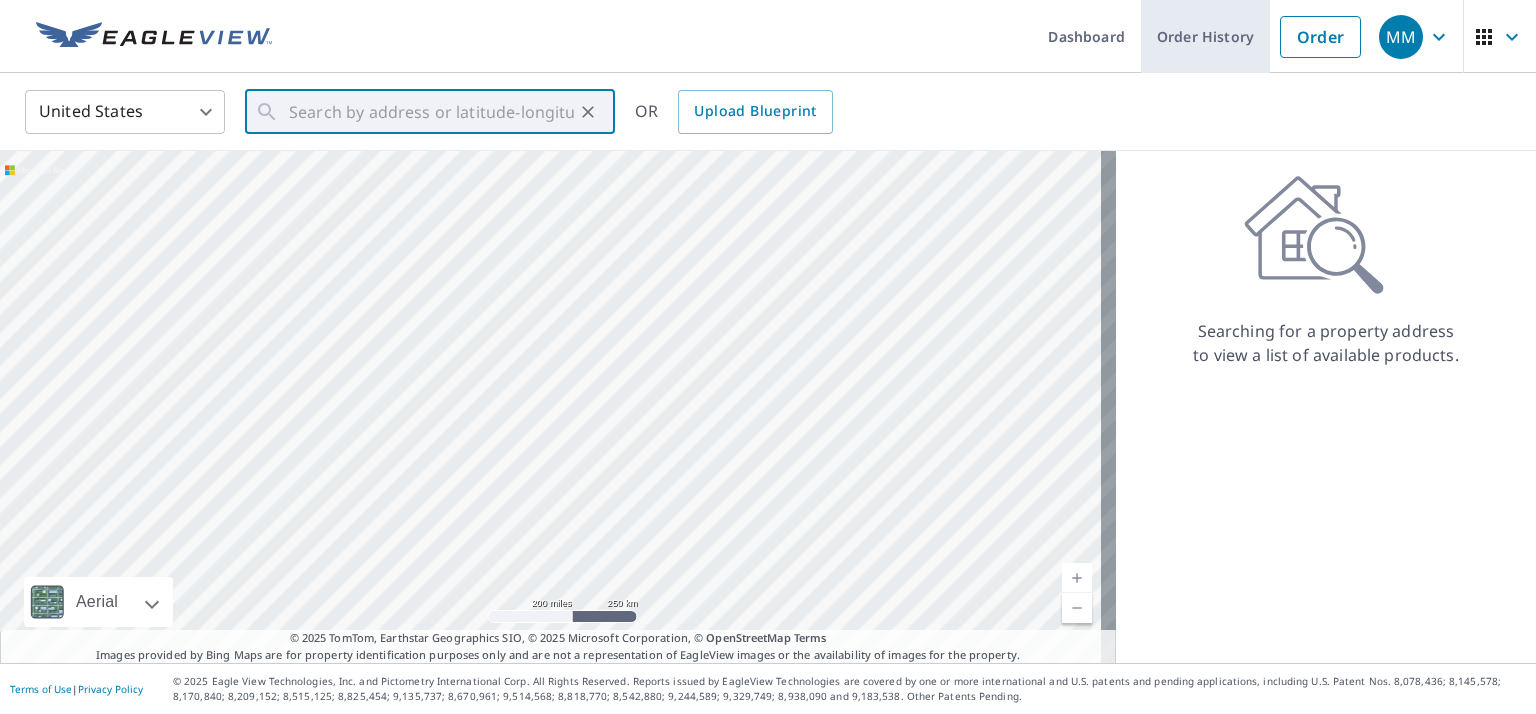 click on "Order History" at bounding box center (1205, 36) 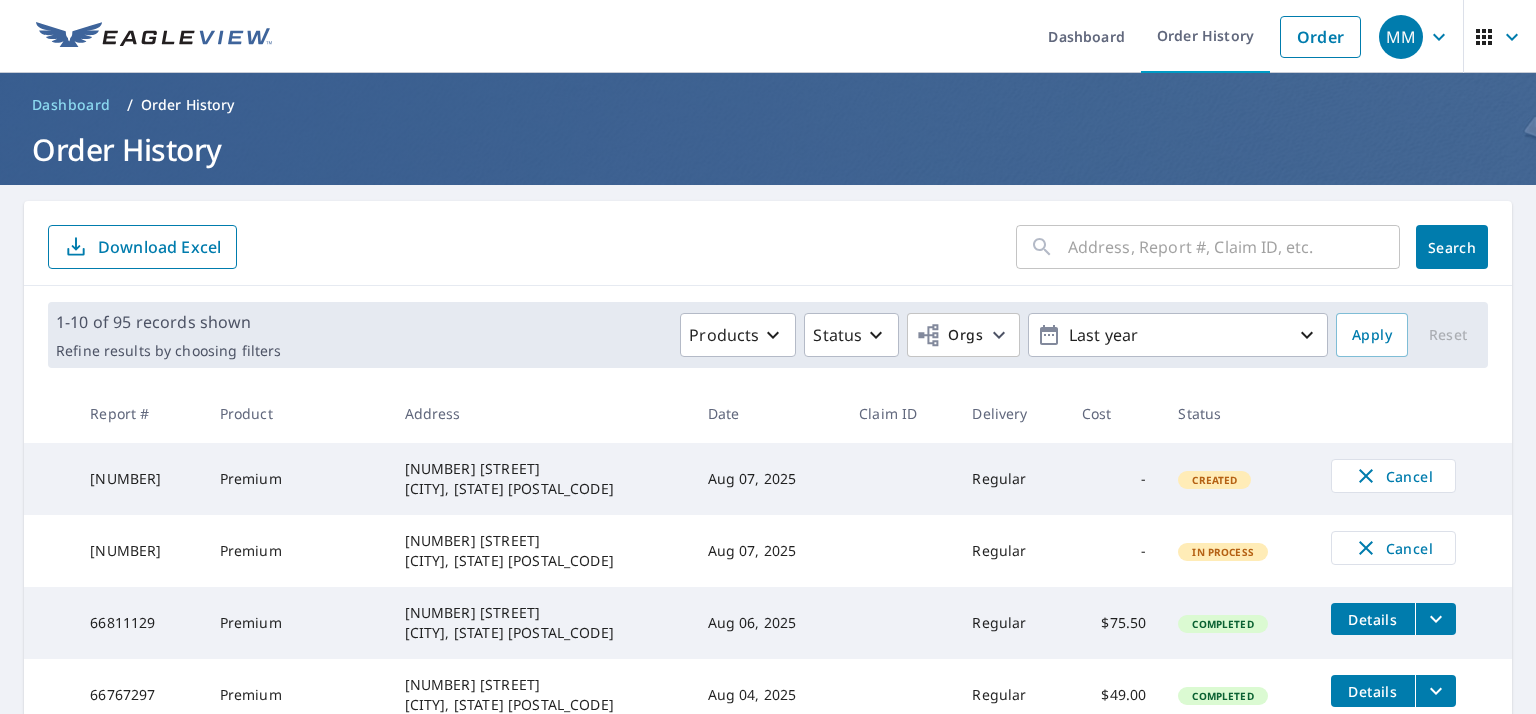 click at bounding box center (1234, 247) 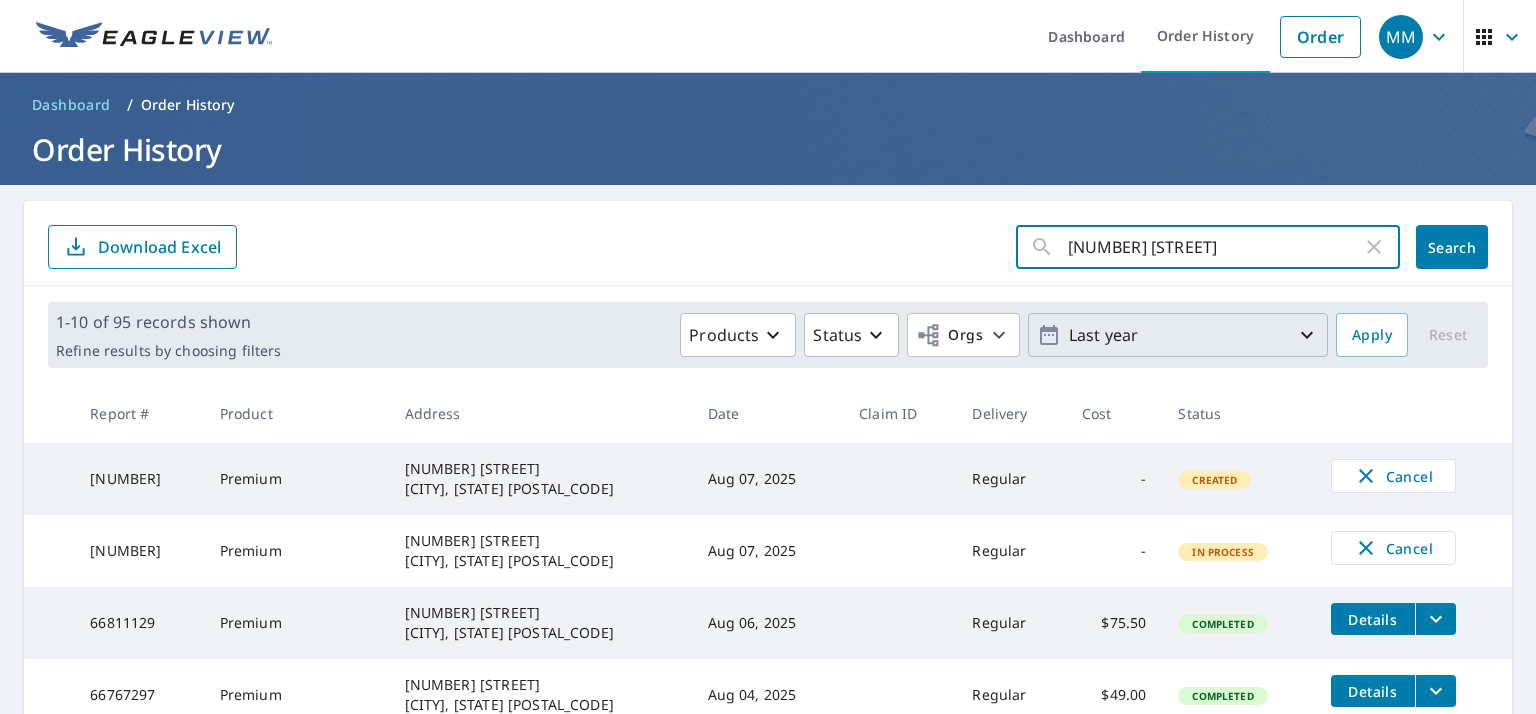 type on "[NUMBER] [STREET]" 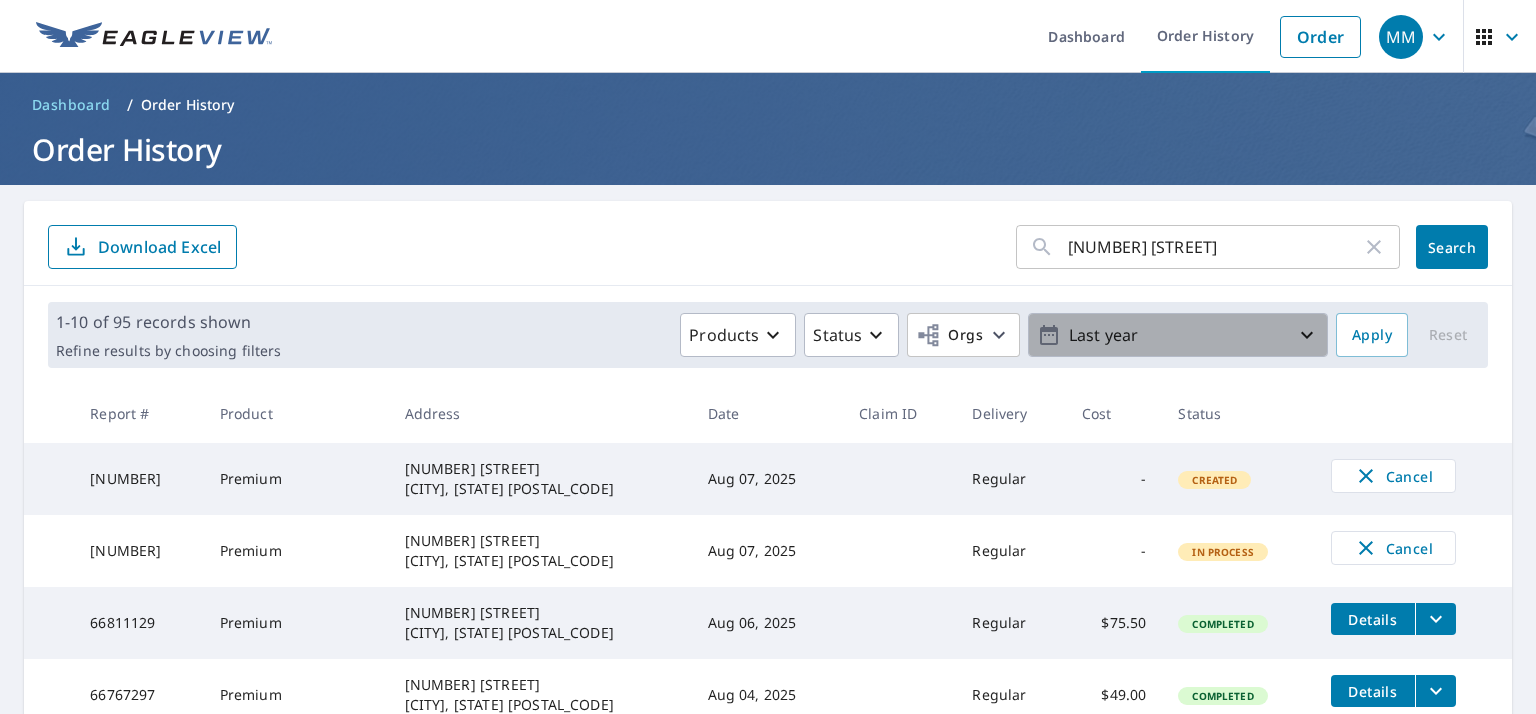click 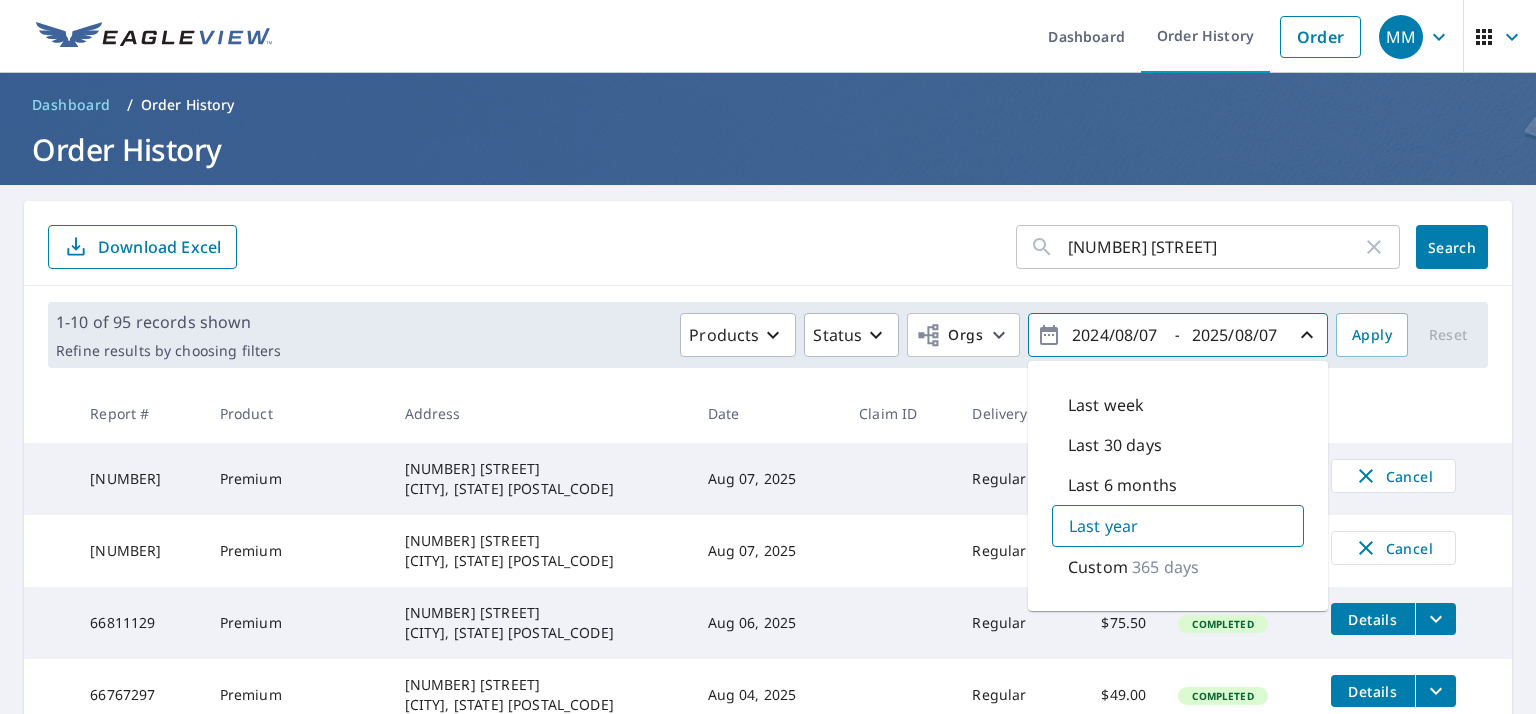 click 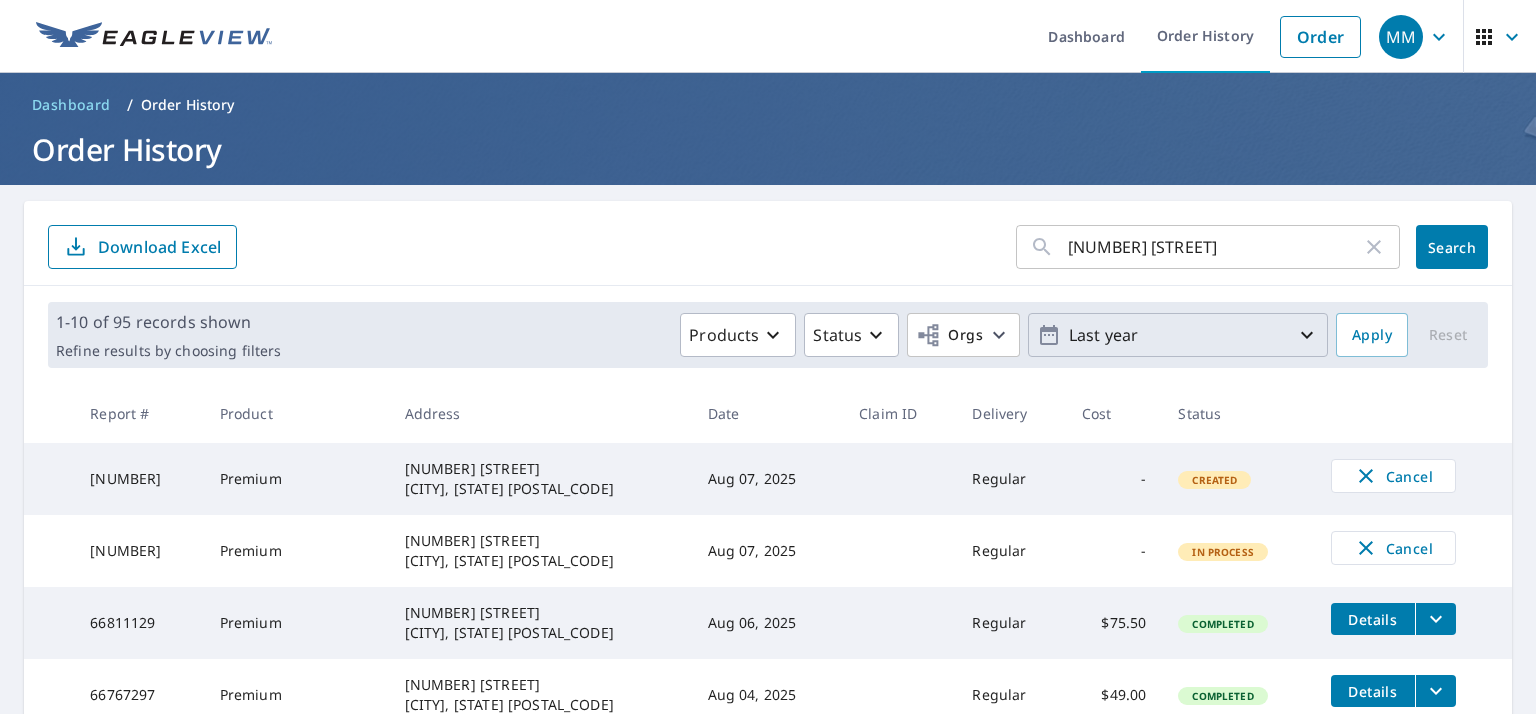 click on "Search" at bounding box center [1452, 247] 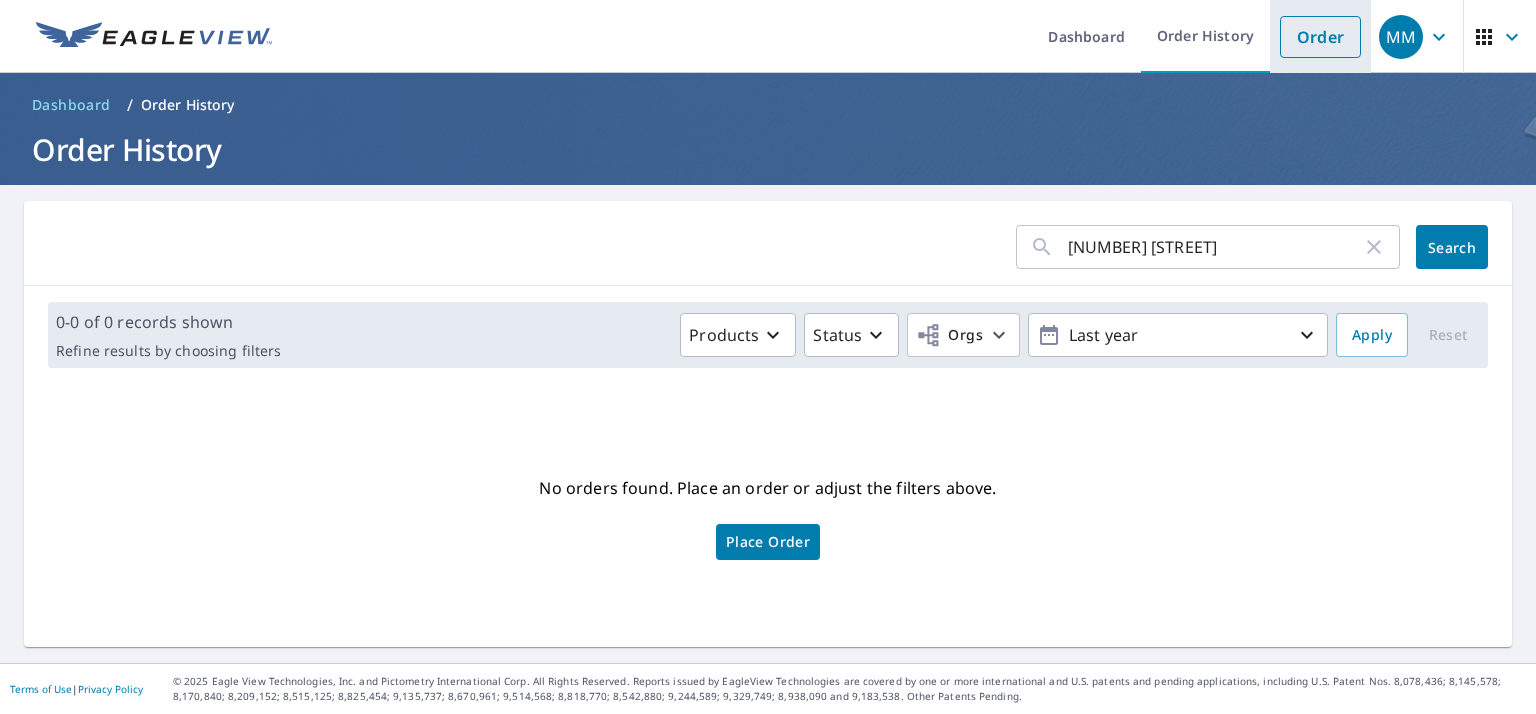 click on "Order" at bounding box center [1320, 37] 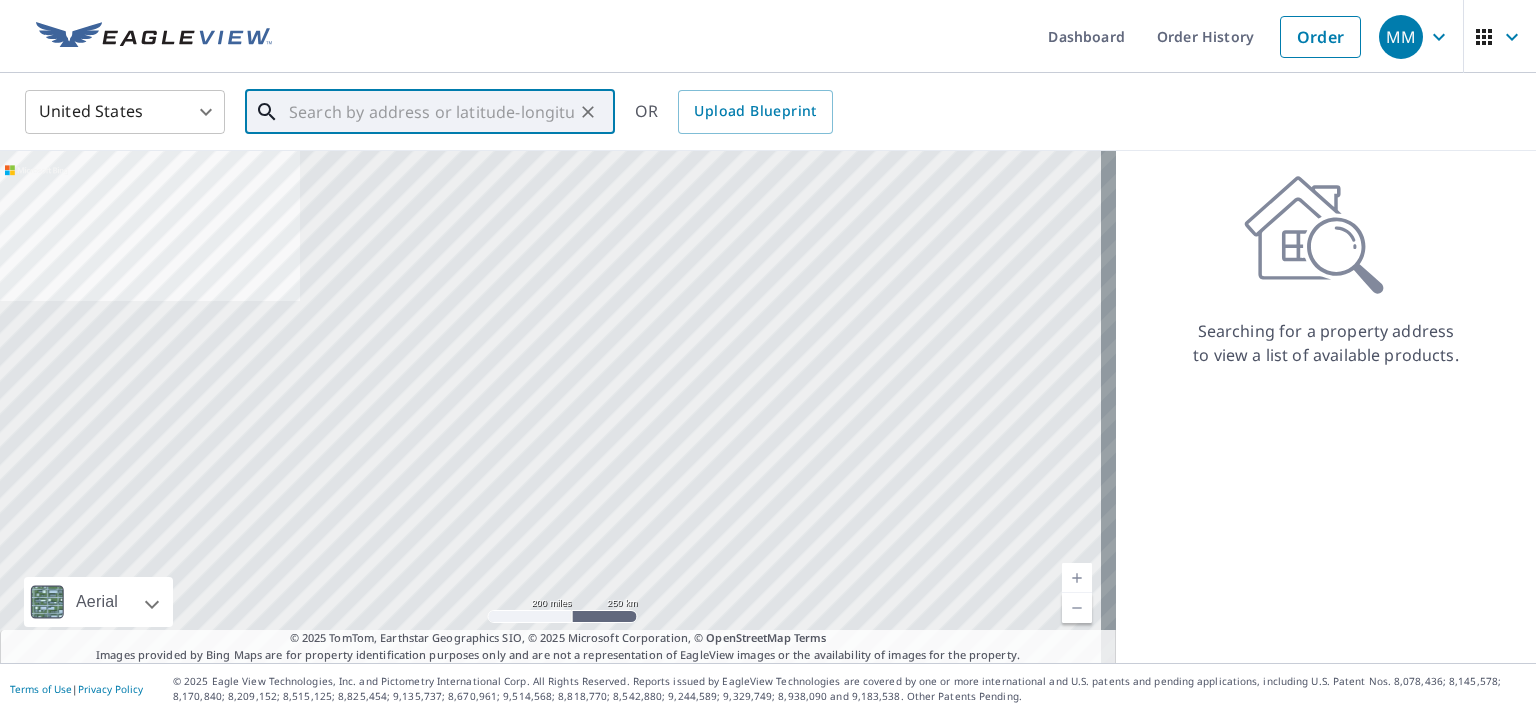 click at bounding box center [431, 112] 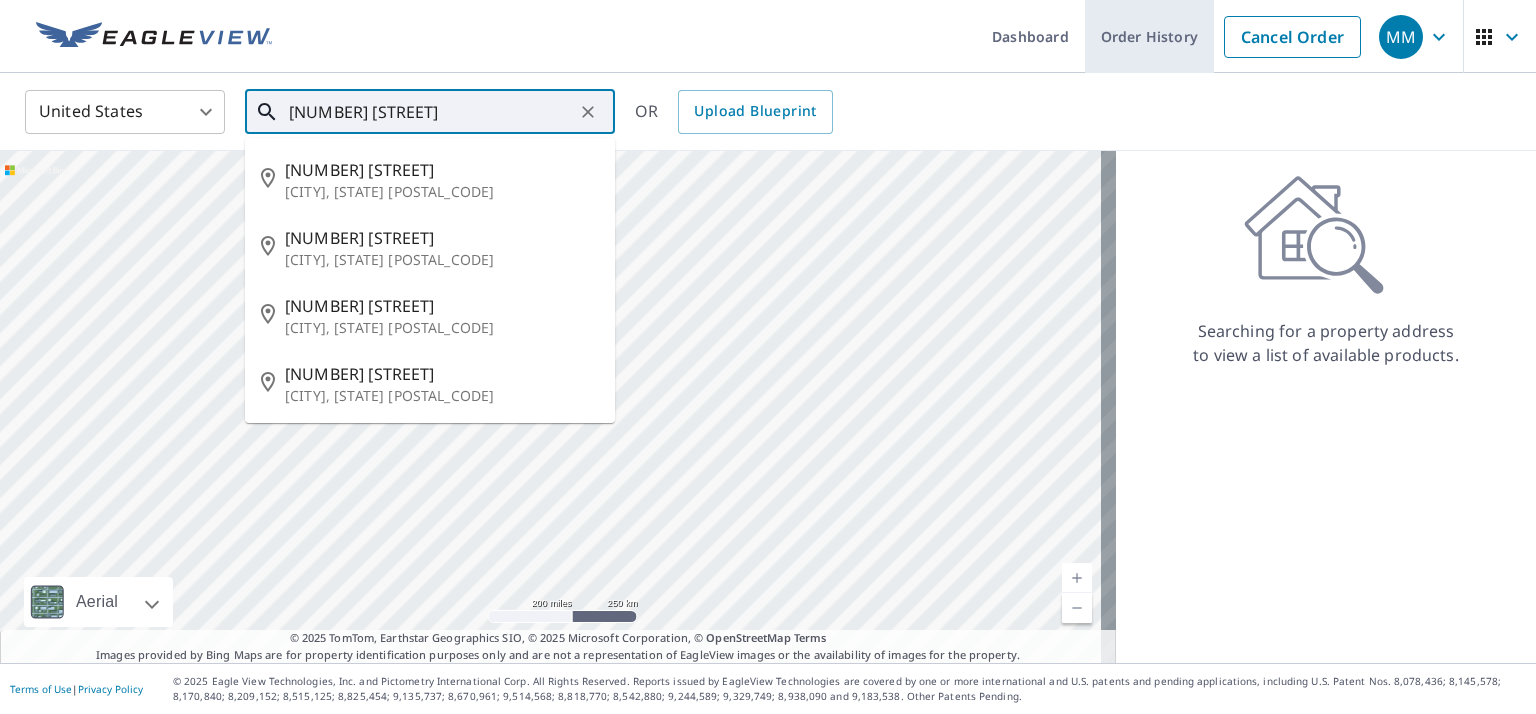 type on "[NUMBER] [STREET]" 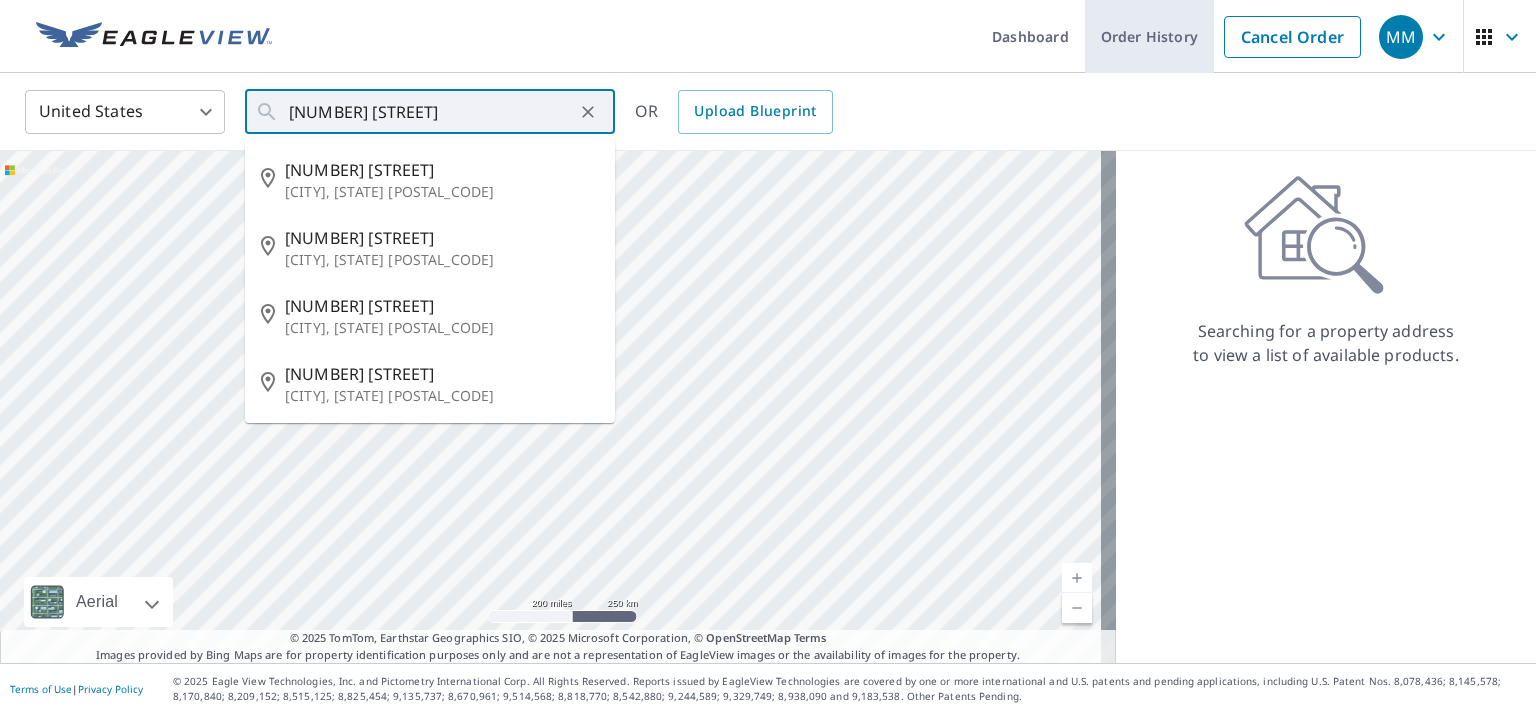 click on "Order History" at bounding box center [1149, 36] 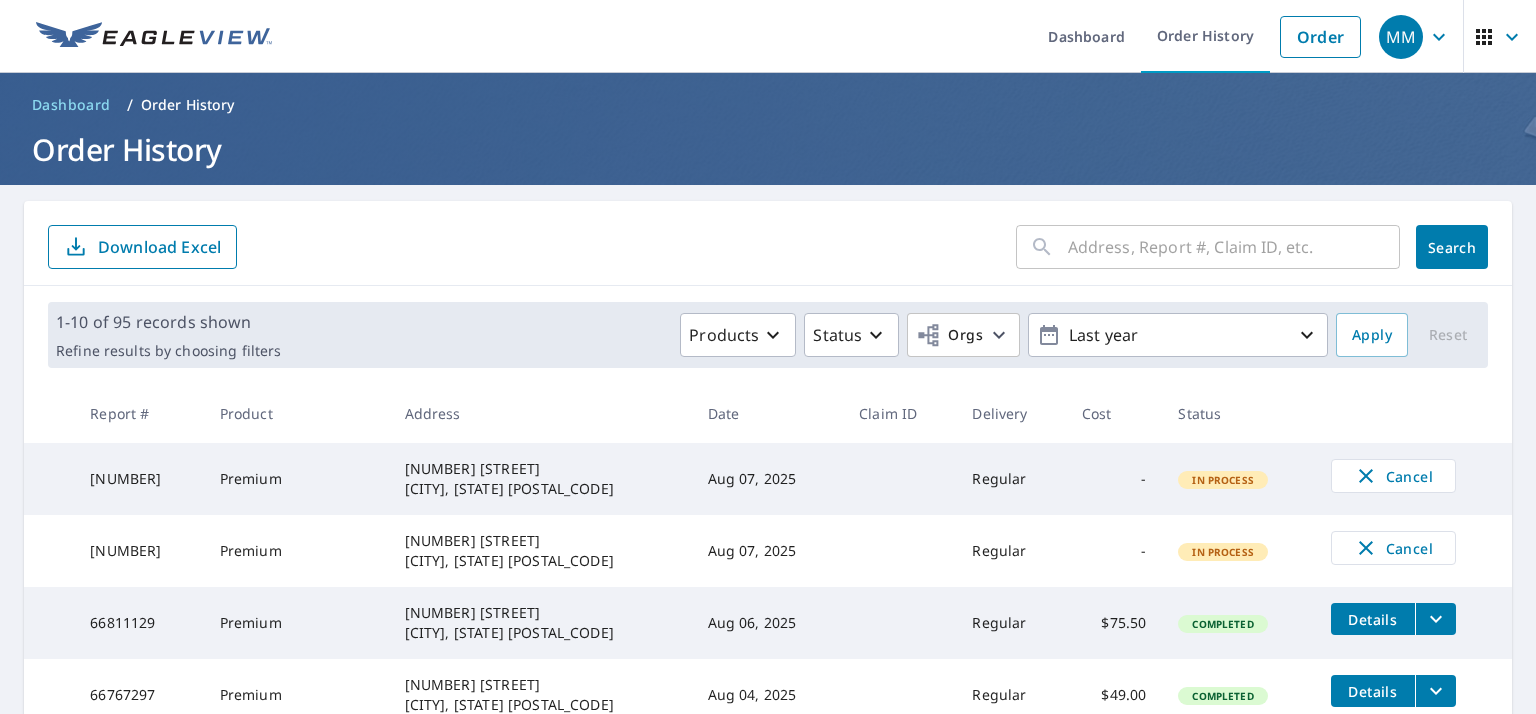 click at bounding box center [1234, 247] 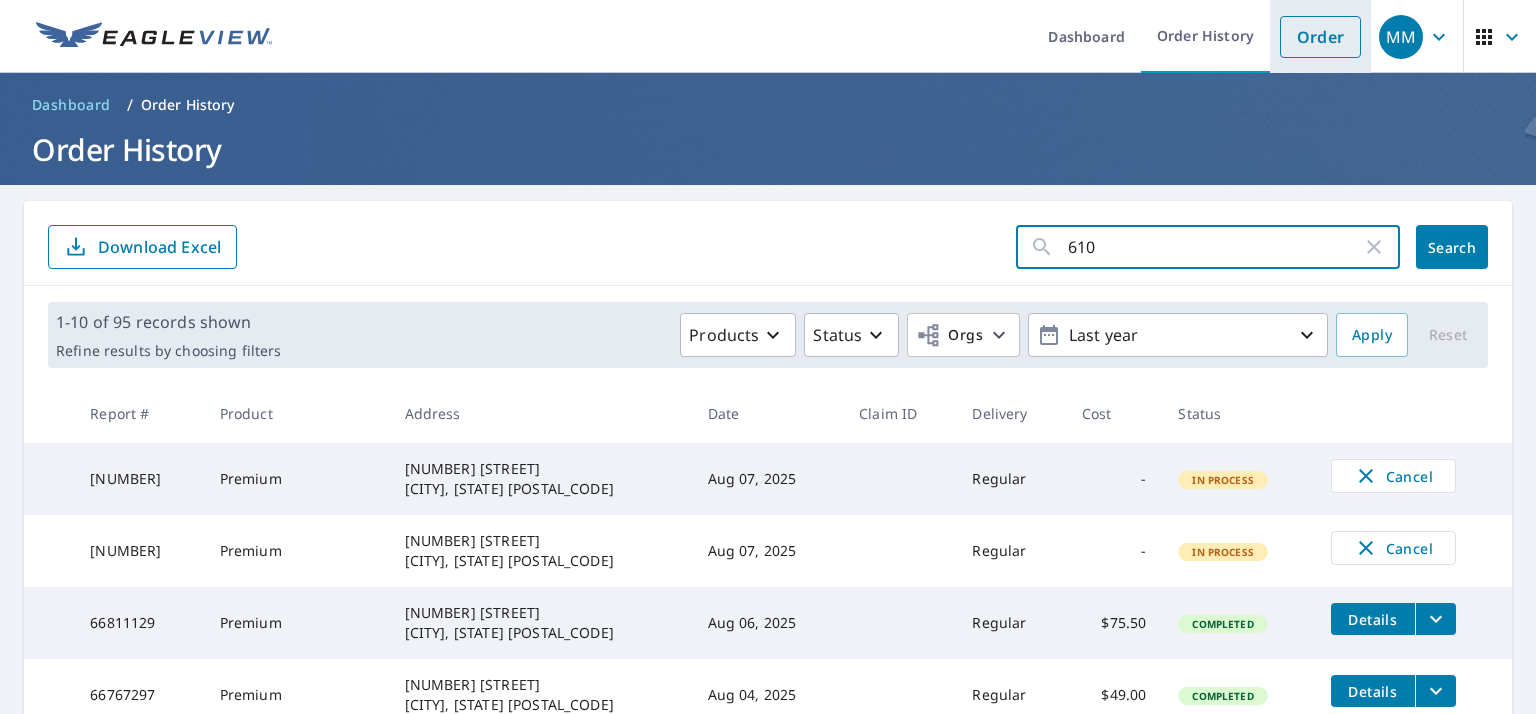 type on "610" 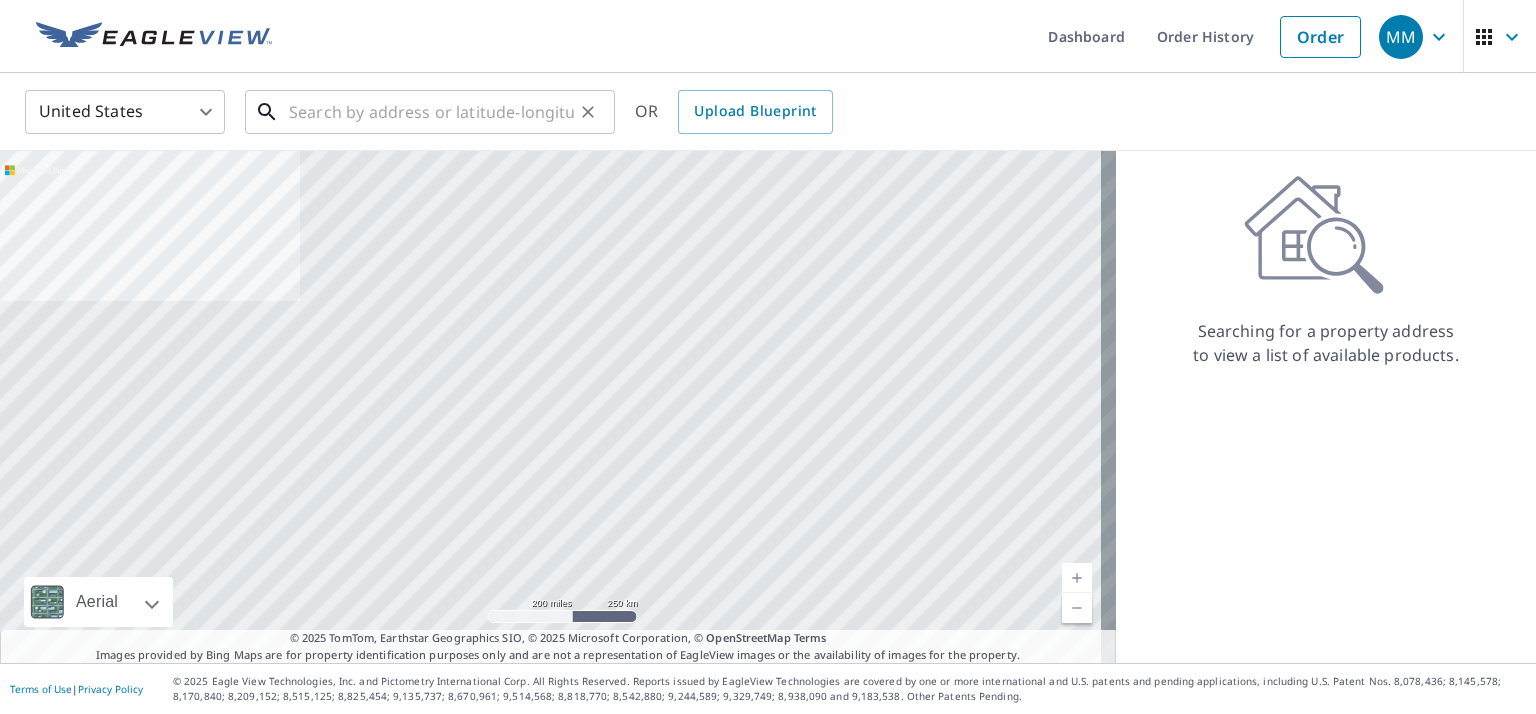 click at bounding box center [431, 112] 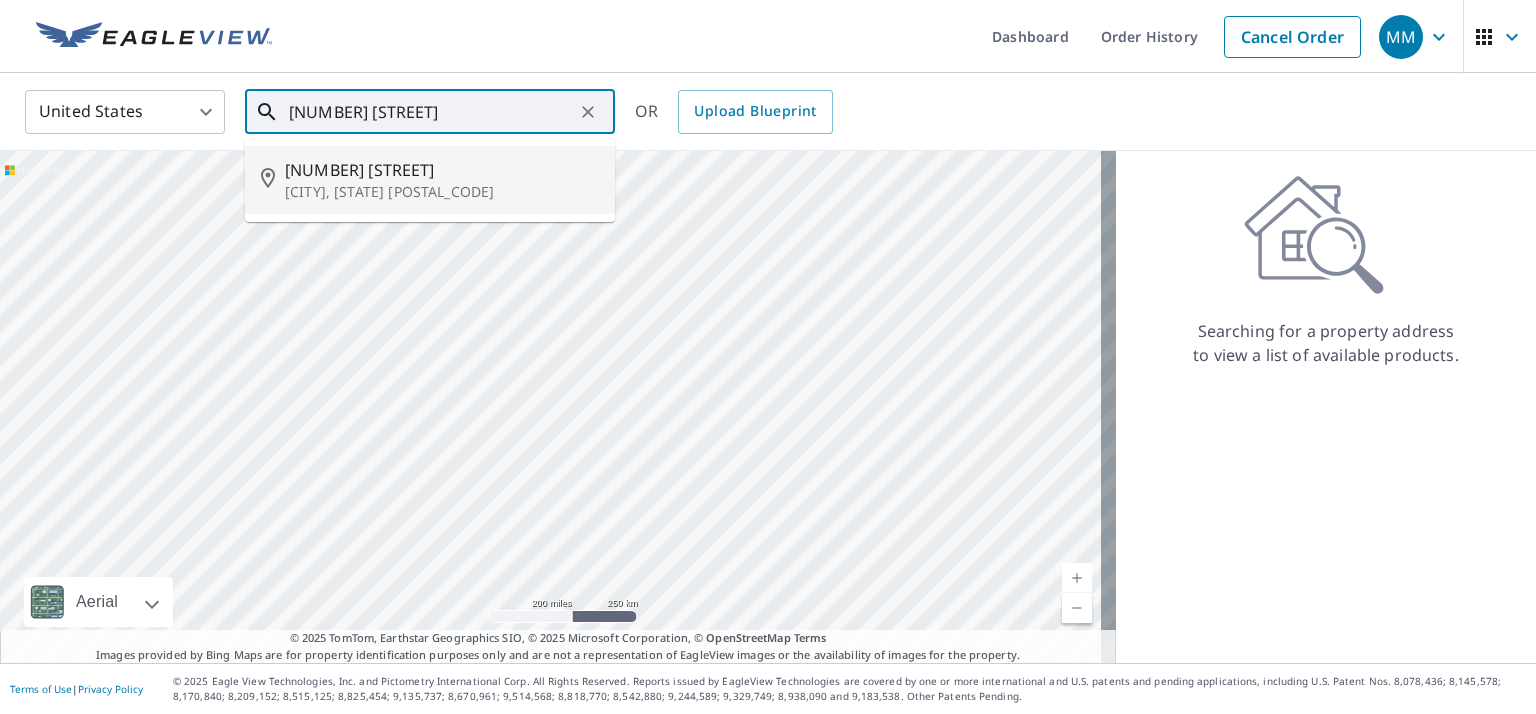 click on "[CITY], [STATE] [POSTAL_CODE]" at bounding box center [442, 192] 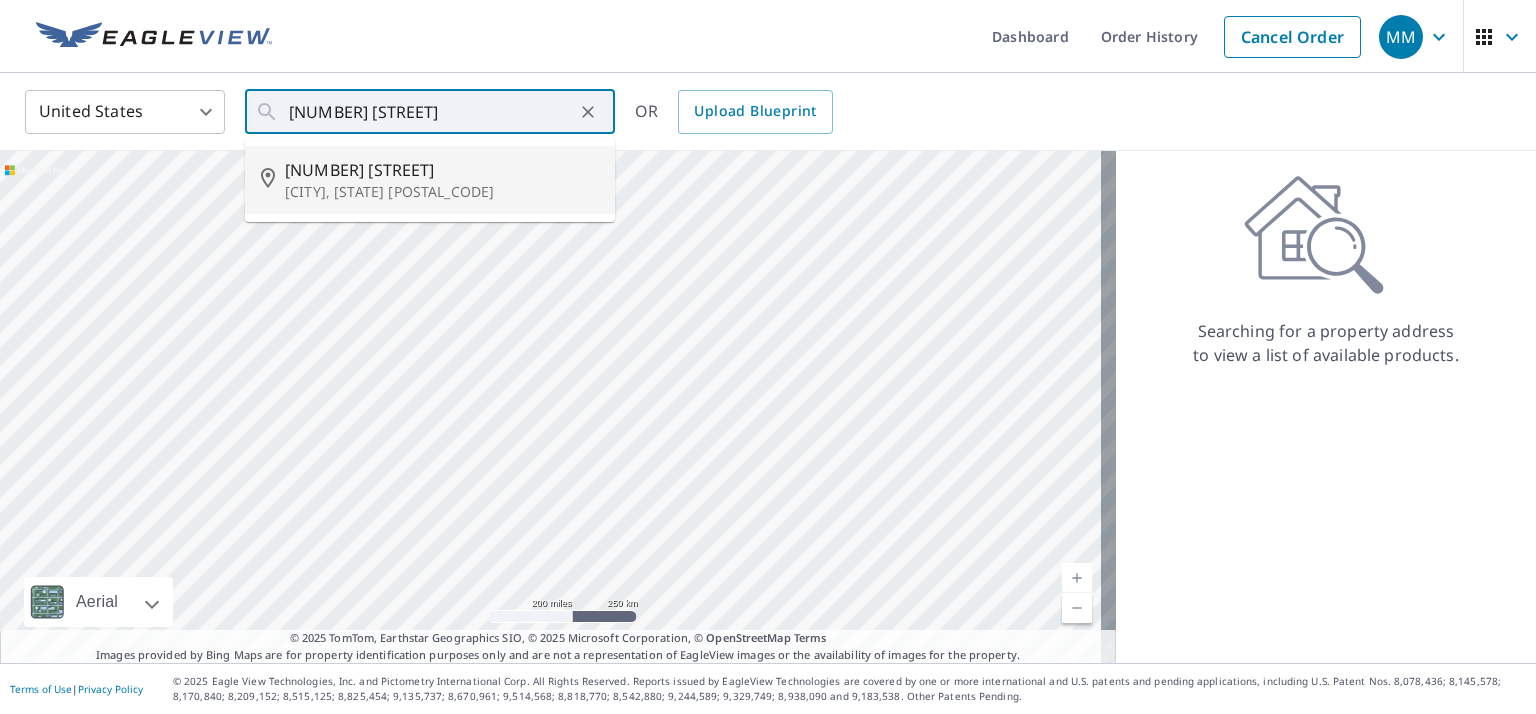 type on "[NUMBER] [STREET] [CITY], [STATE] [POSTAL_CODE]" 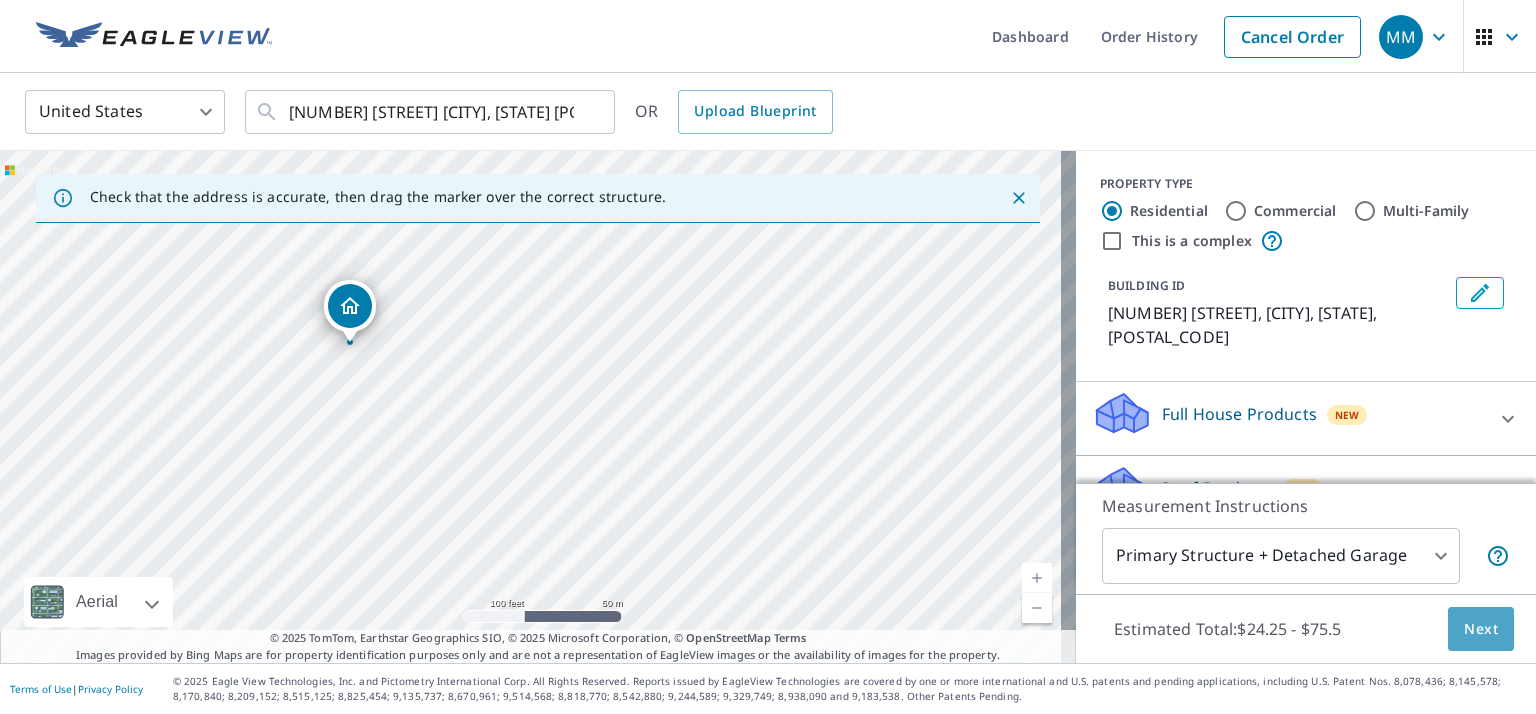 click on "Next" at bounding box center (1481, 629) 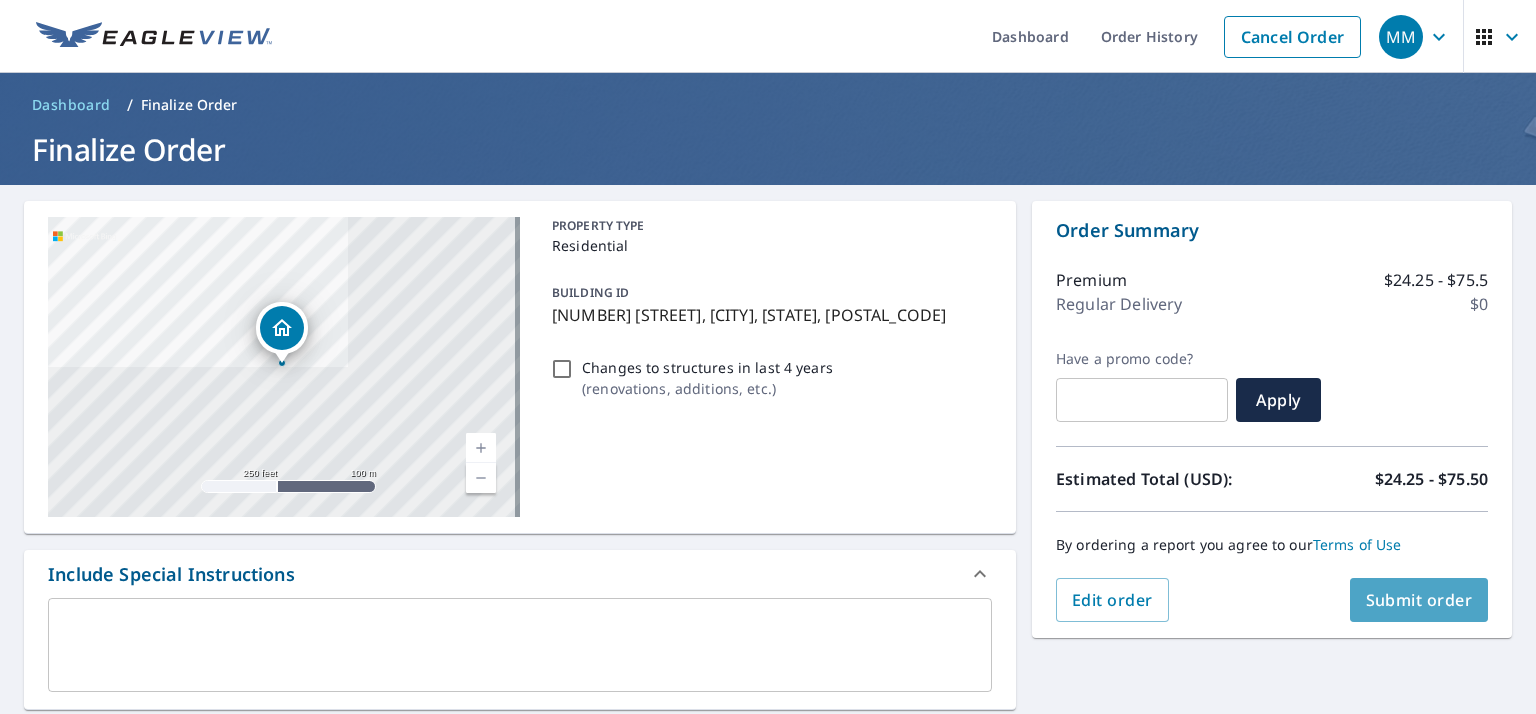 click on "Submit order" at bounding box center (1419, 600) 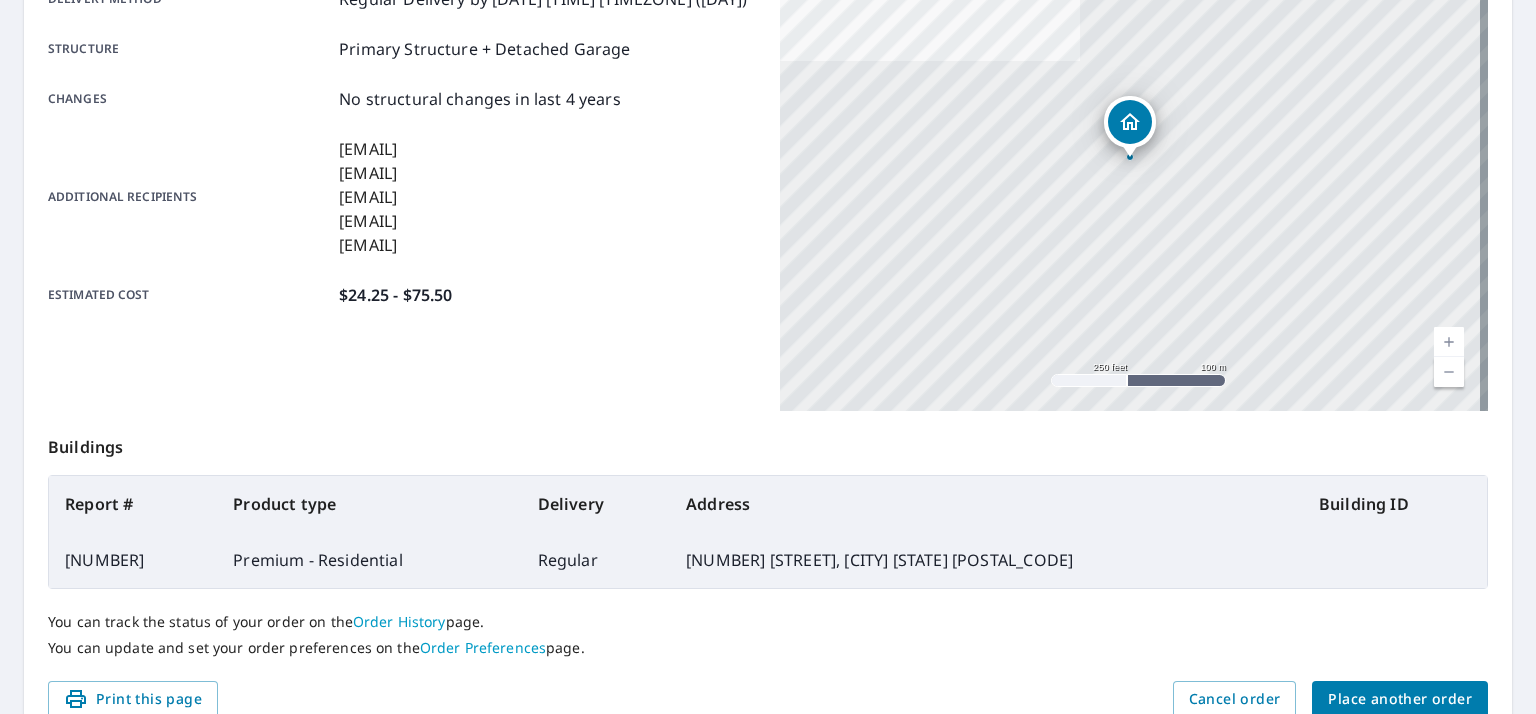 scroll, scrollTop: 400, scrollLeft: 0, axis: vertical 